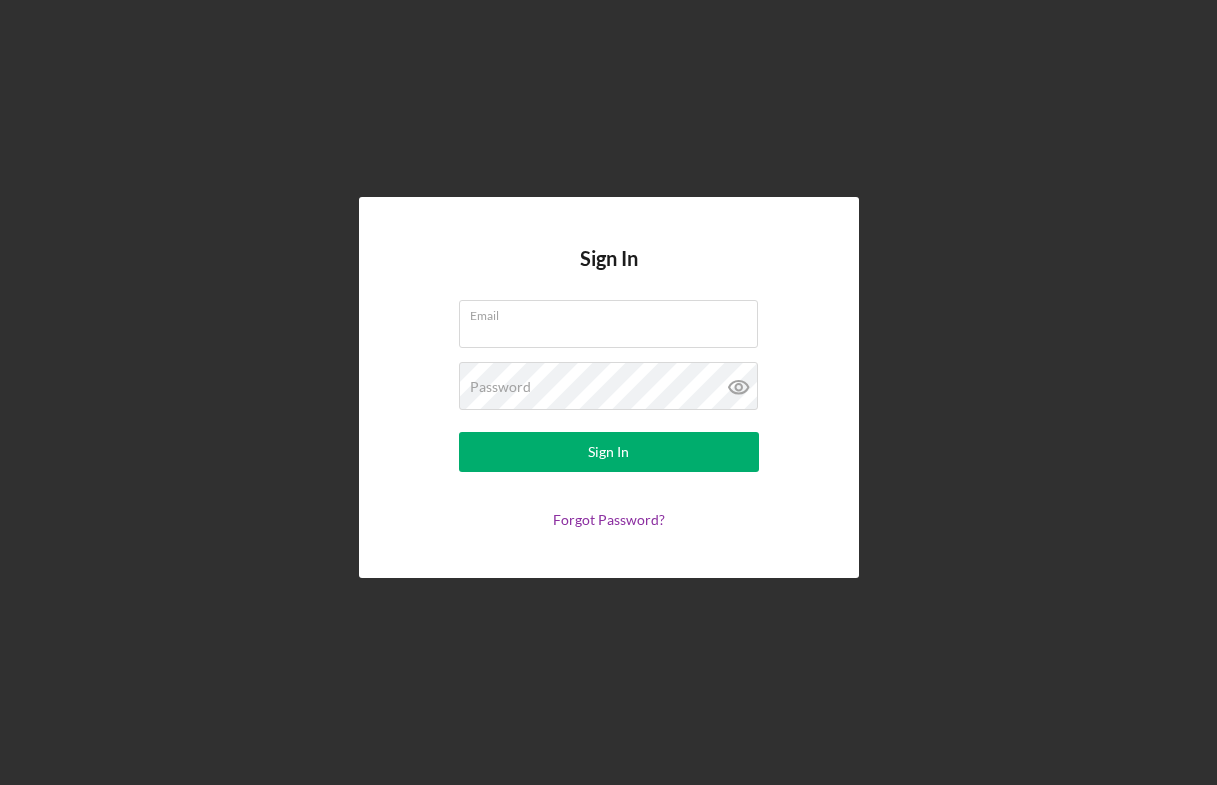 scroll, scrollTop: 0, scrollLeft: 0, axis: both 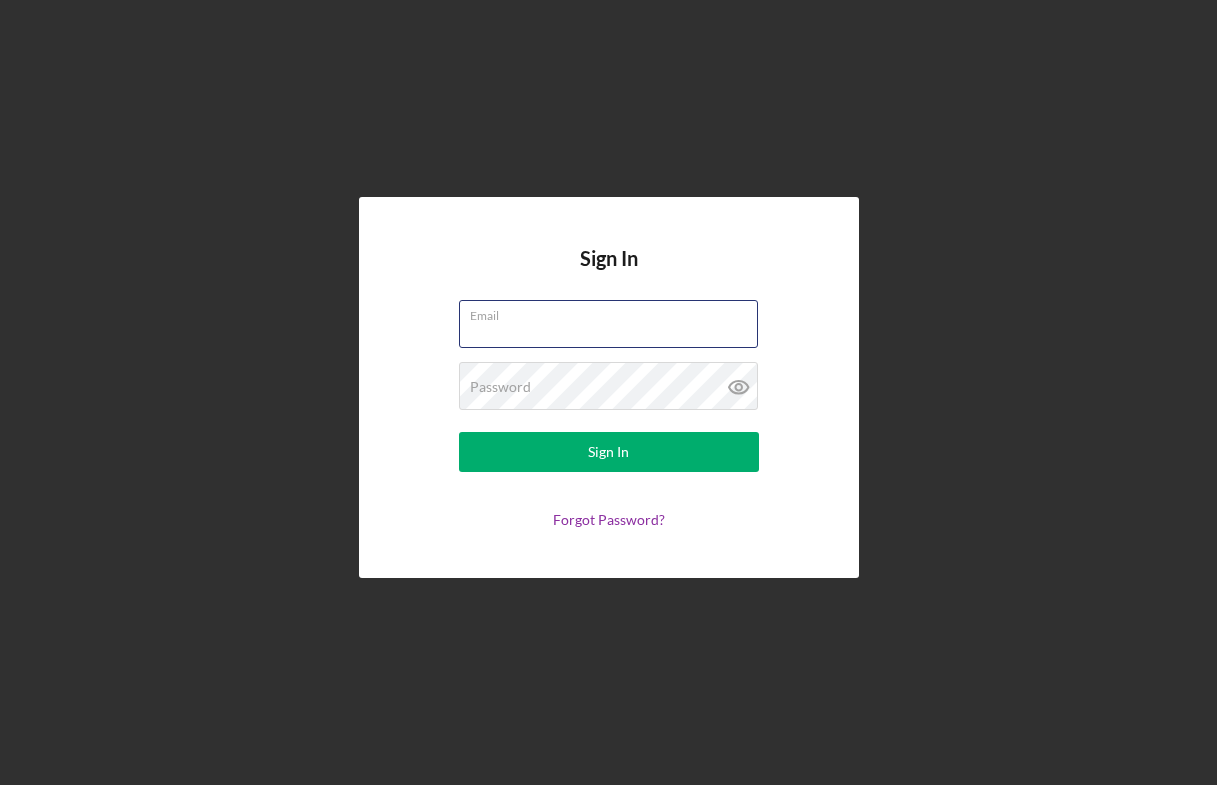 type on "[EMAIL]" 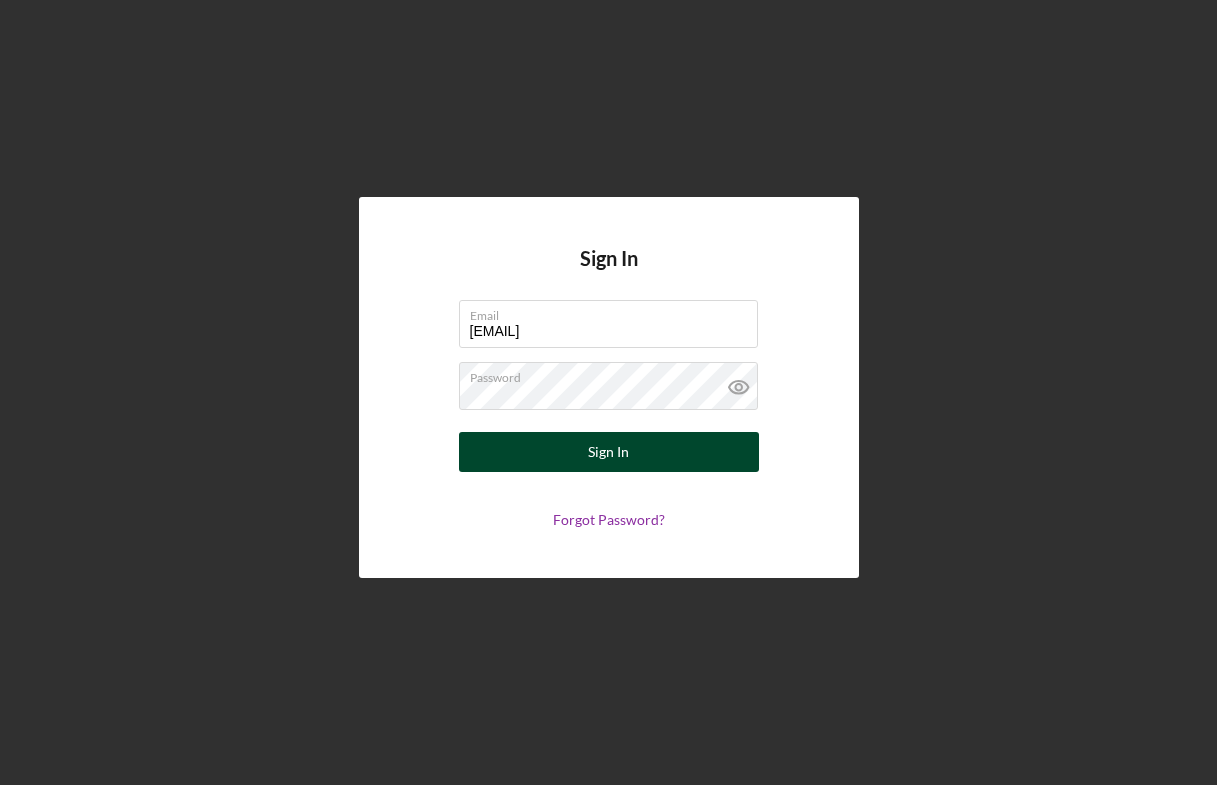 click on "Sign In" at bounding box center (609, 452) 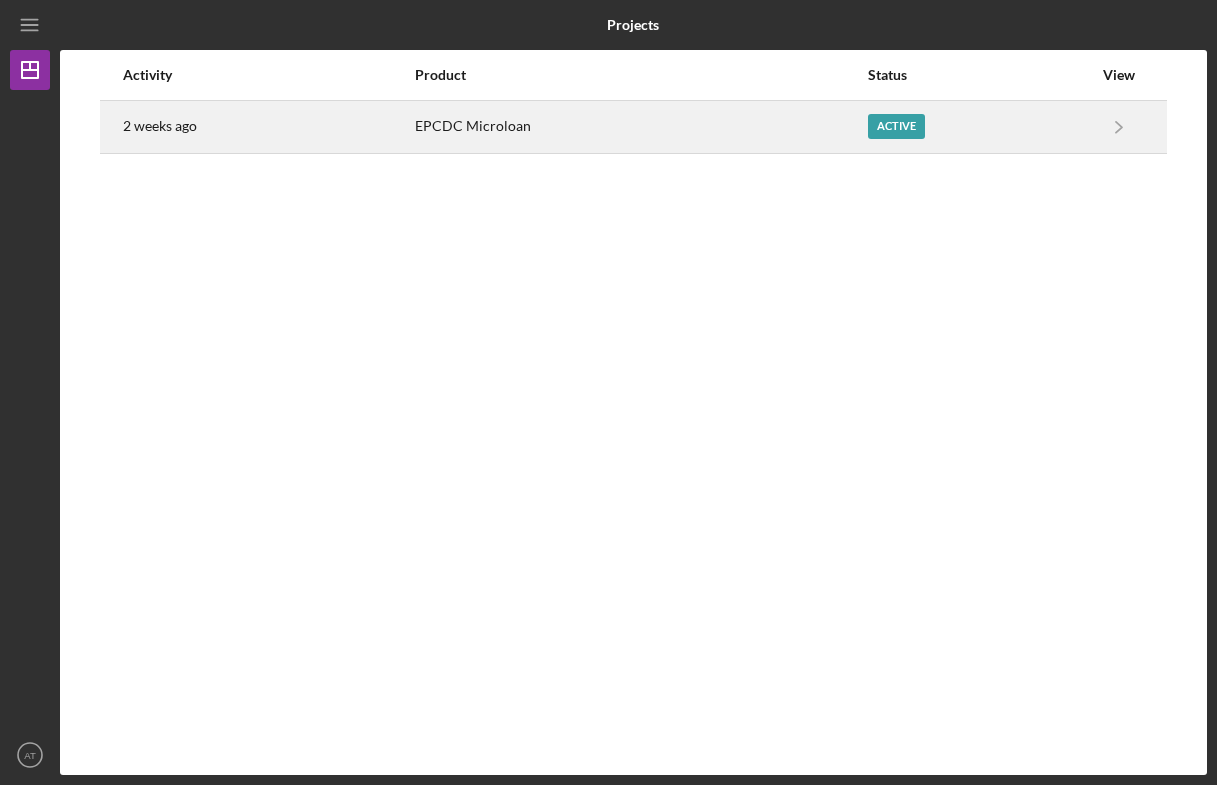 click on "EPCDC Microloan" at bounding box center [640, 127] 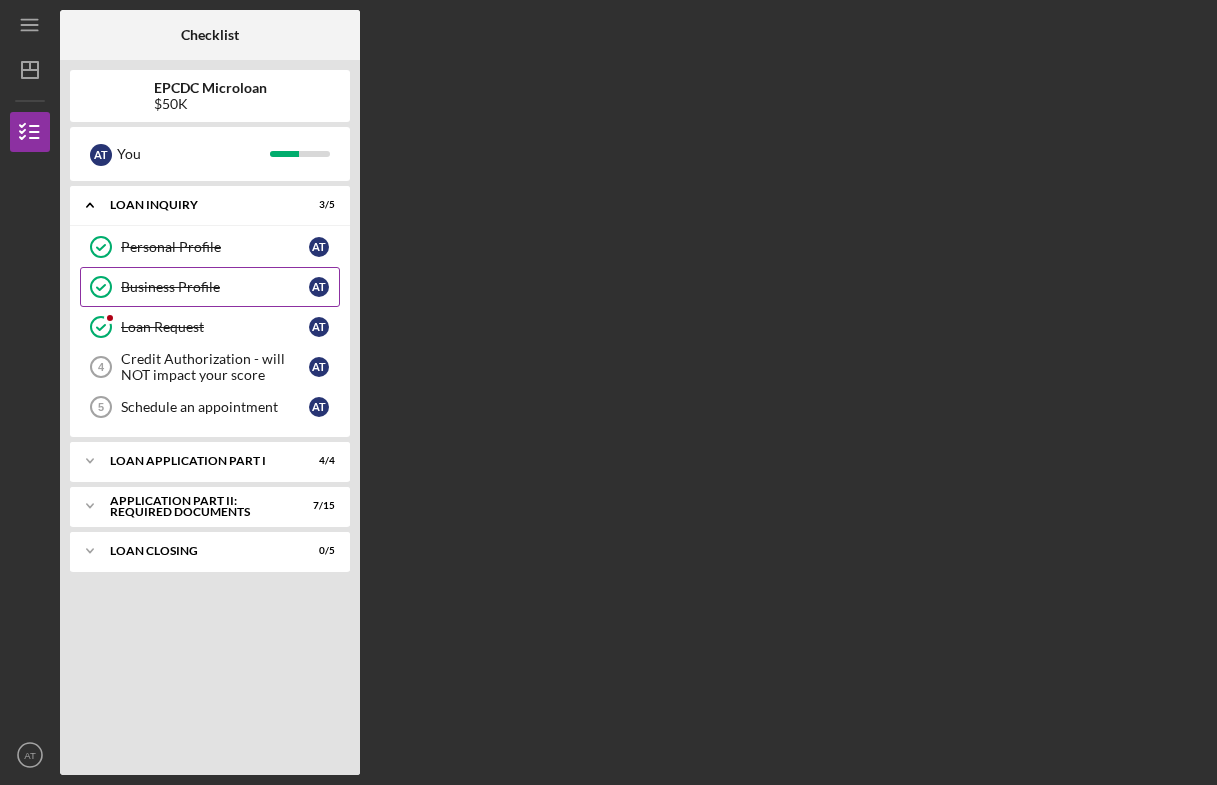 click on "Business Profile" at bounding box center [215, 287] 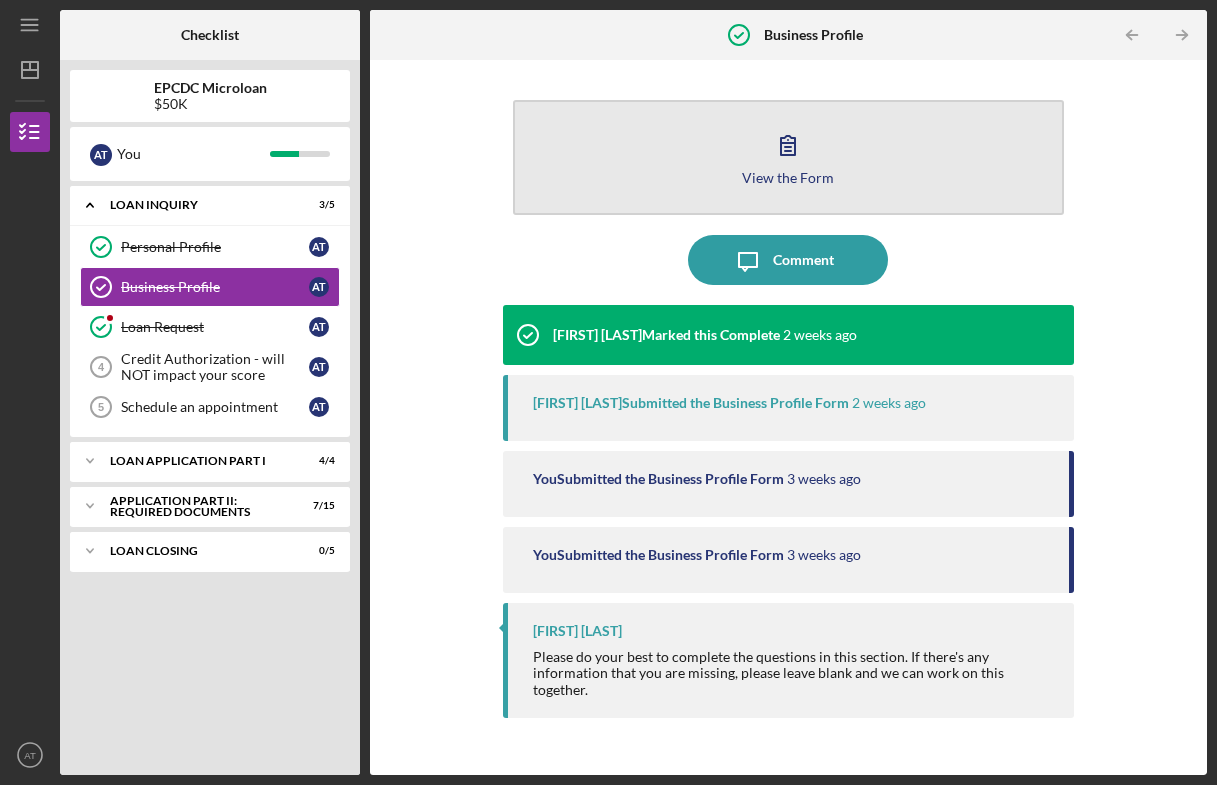 click on "View the Form" at bounding box center [788, 177] 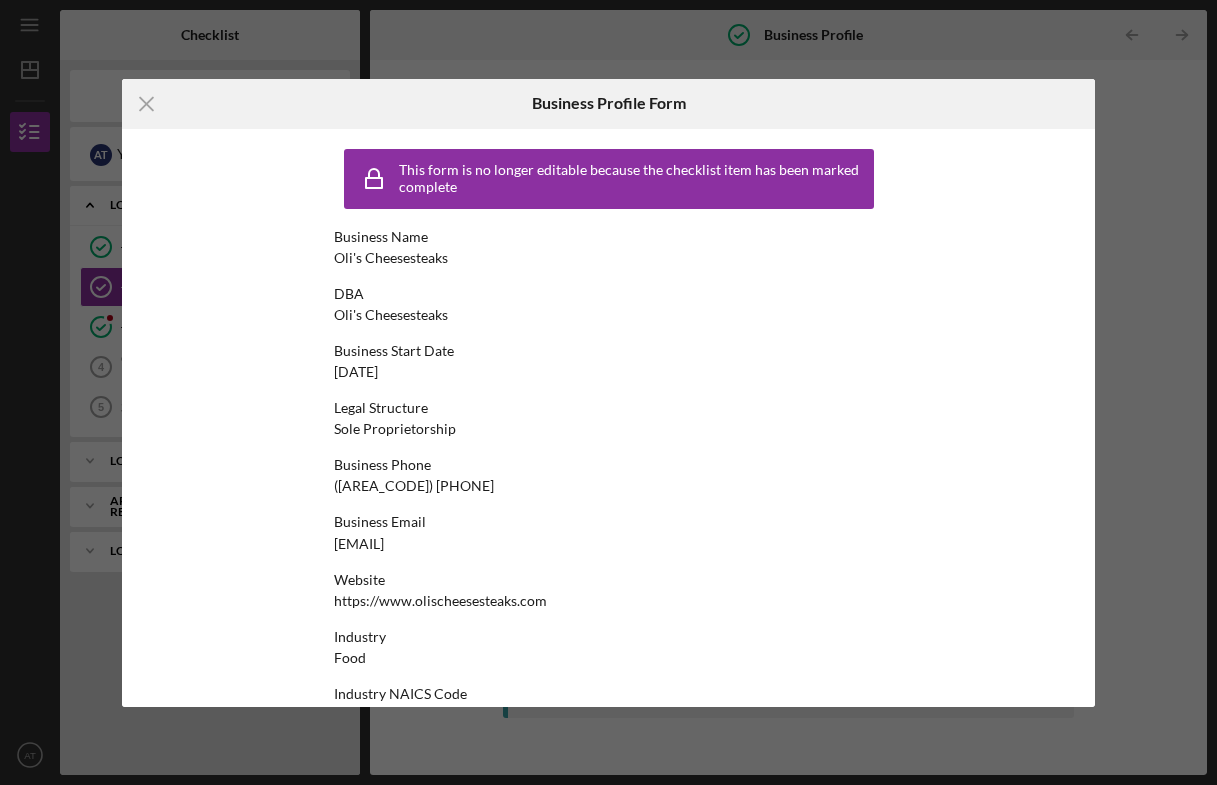 scroll, scrollTop: 0, scrollLeft: 0, axis: both 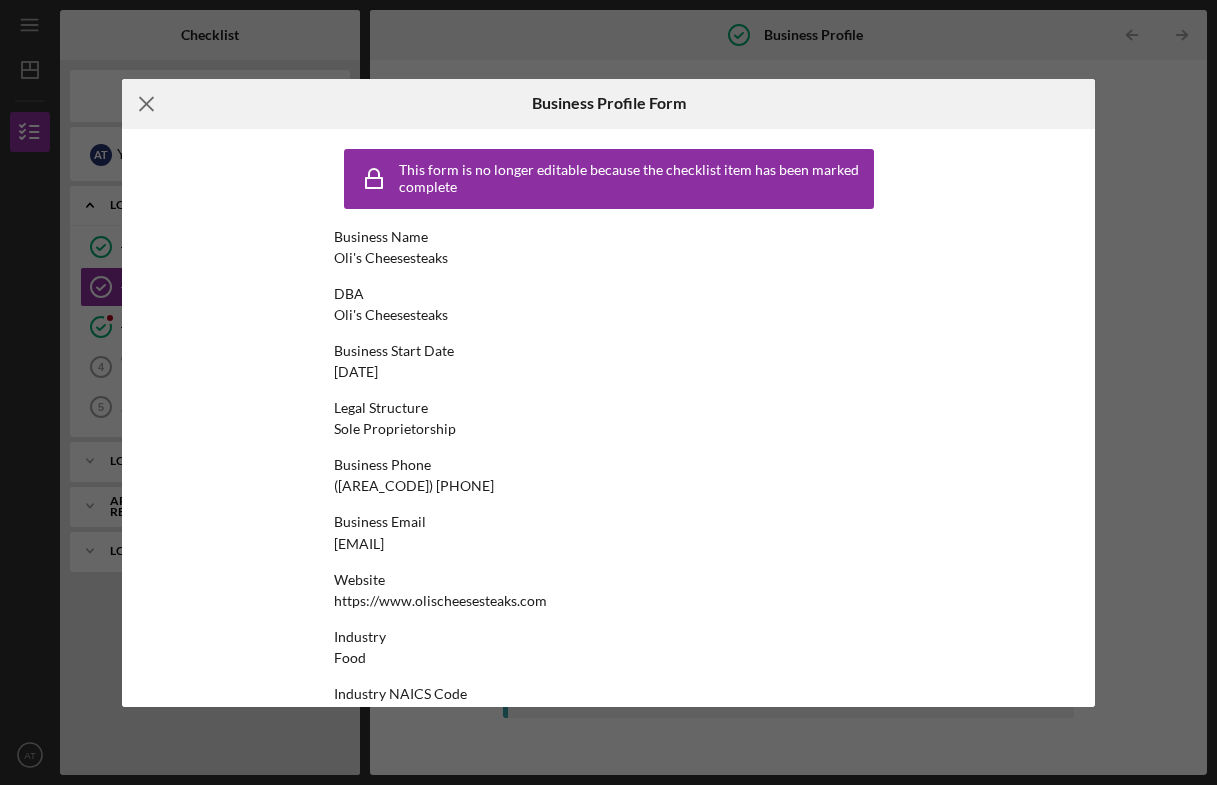 click on "Icon/Menu Close" 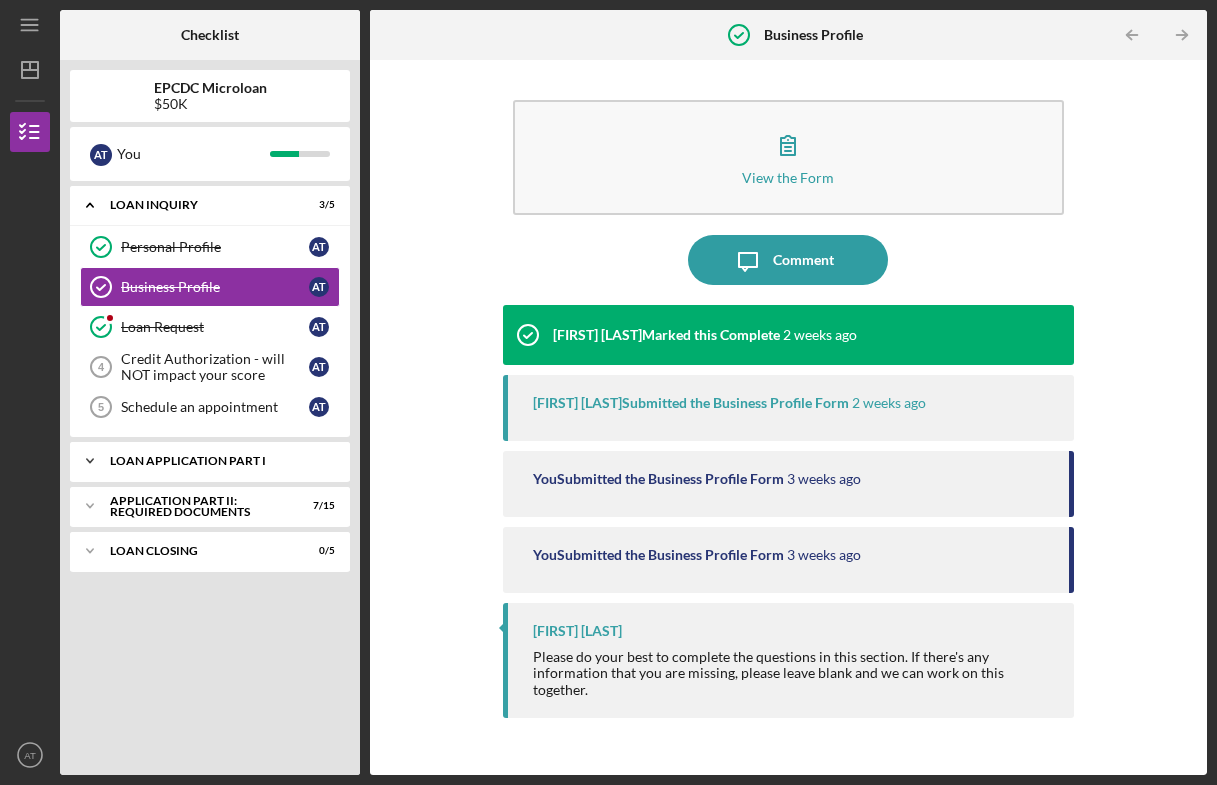 click on "Icon/Expander Loan Application Part I 4 / 4" at bounding box center [210, 461] 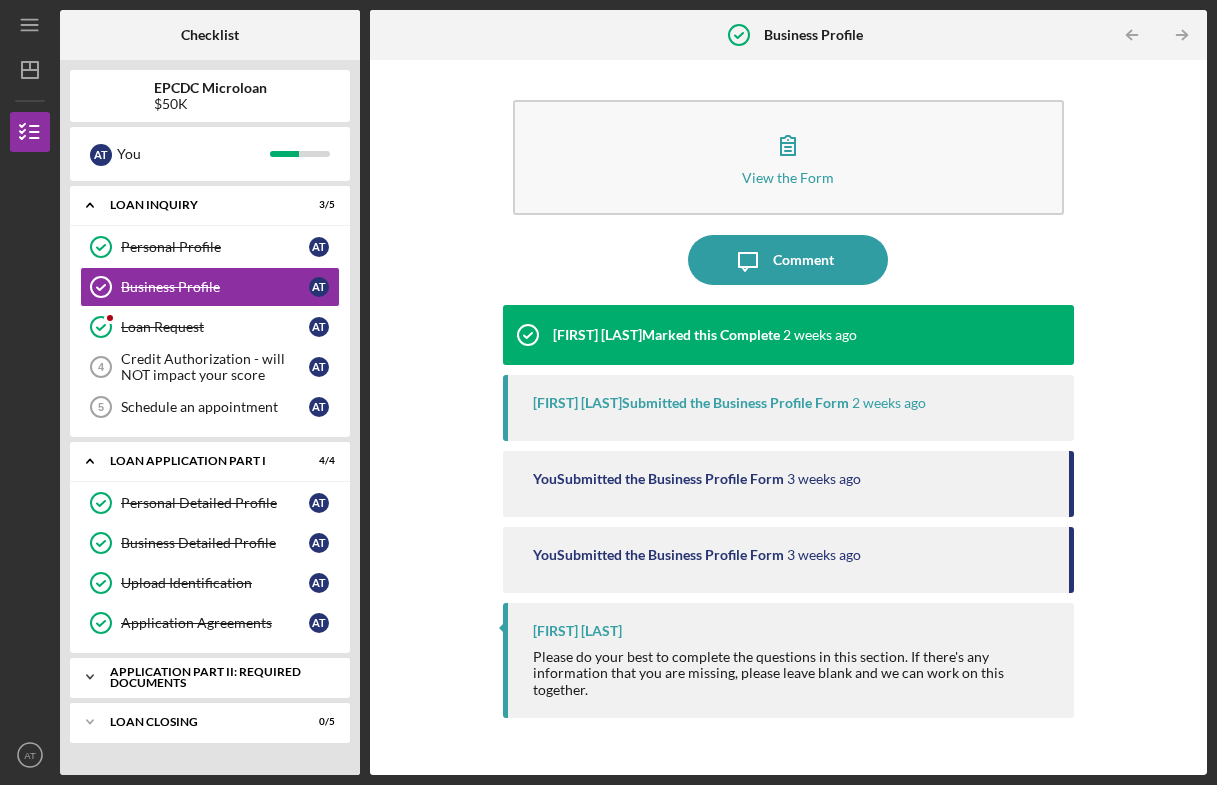 click on "Icon/Expander Application Part II: Required Documents 7 / 15" at bounding box center (210, 677) 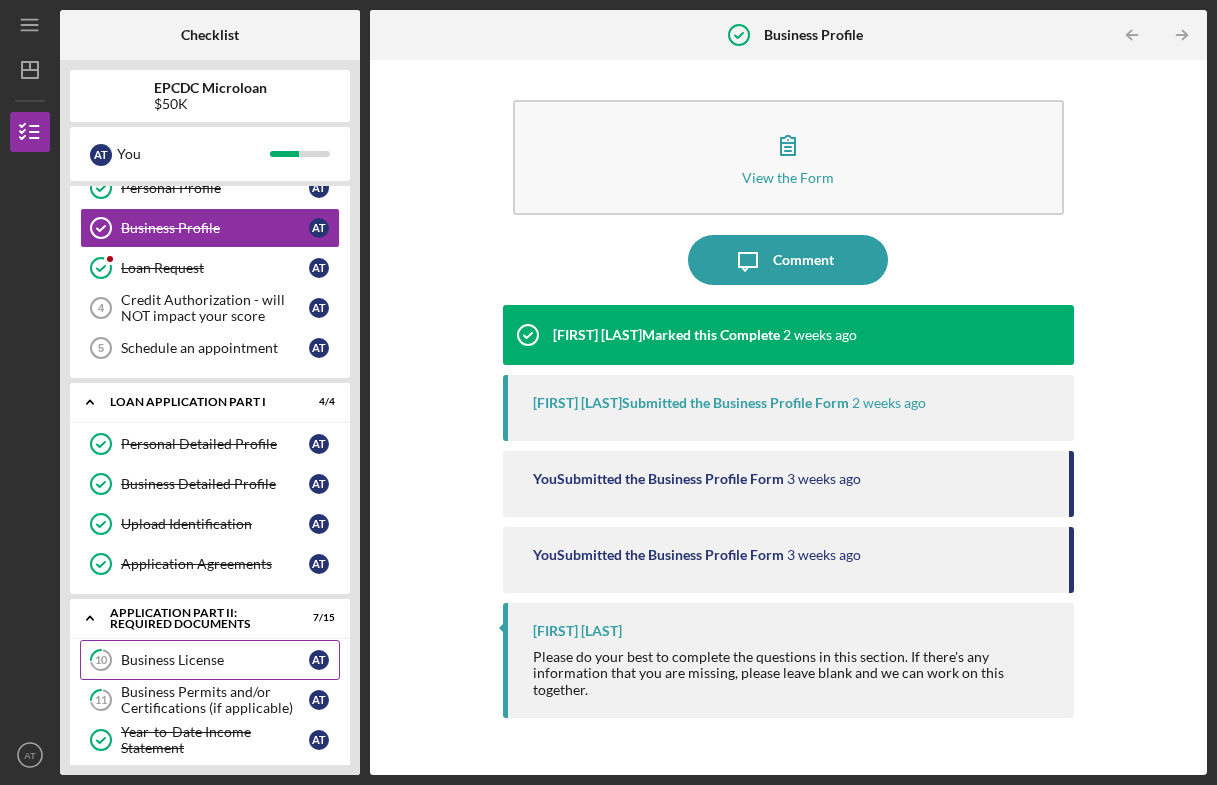 scroll, scrollTop: 65, scrollLeft: 0, axis: vertical 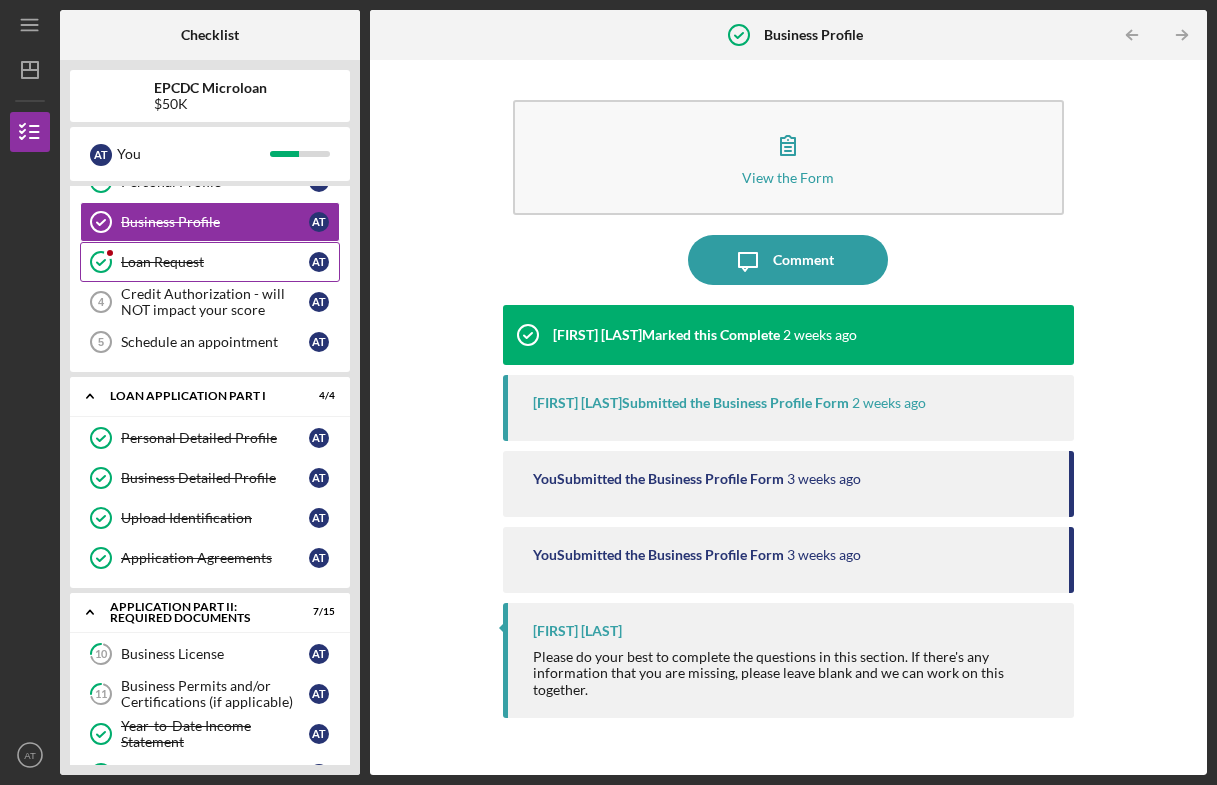 click on "Loan Request" at bounding box center (215, 262) 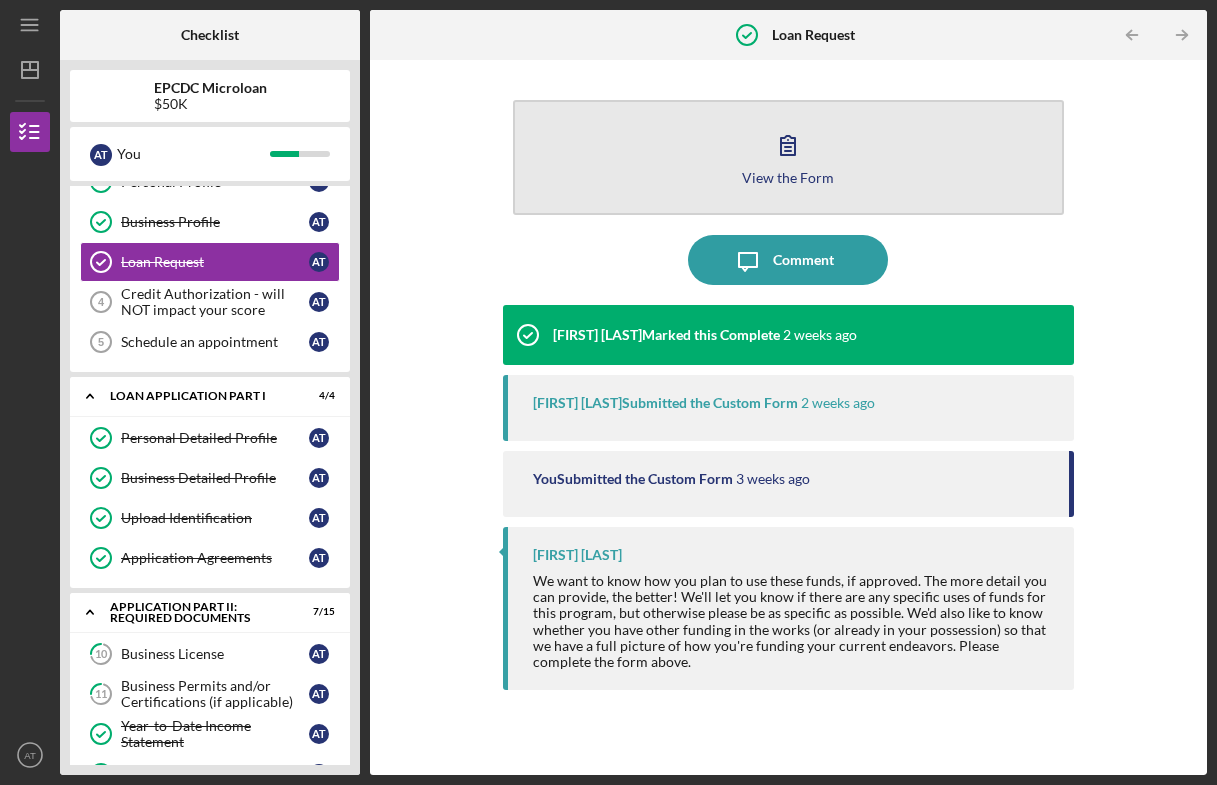 click 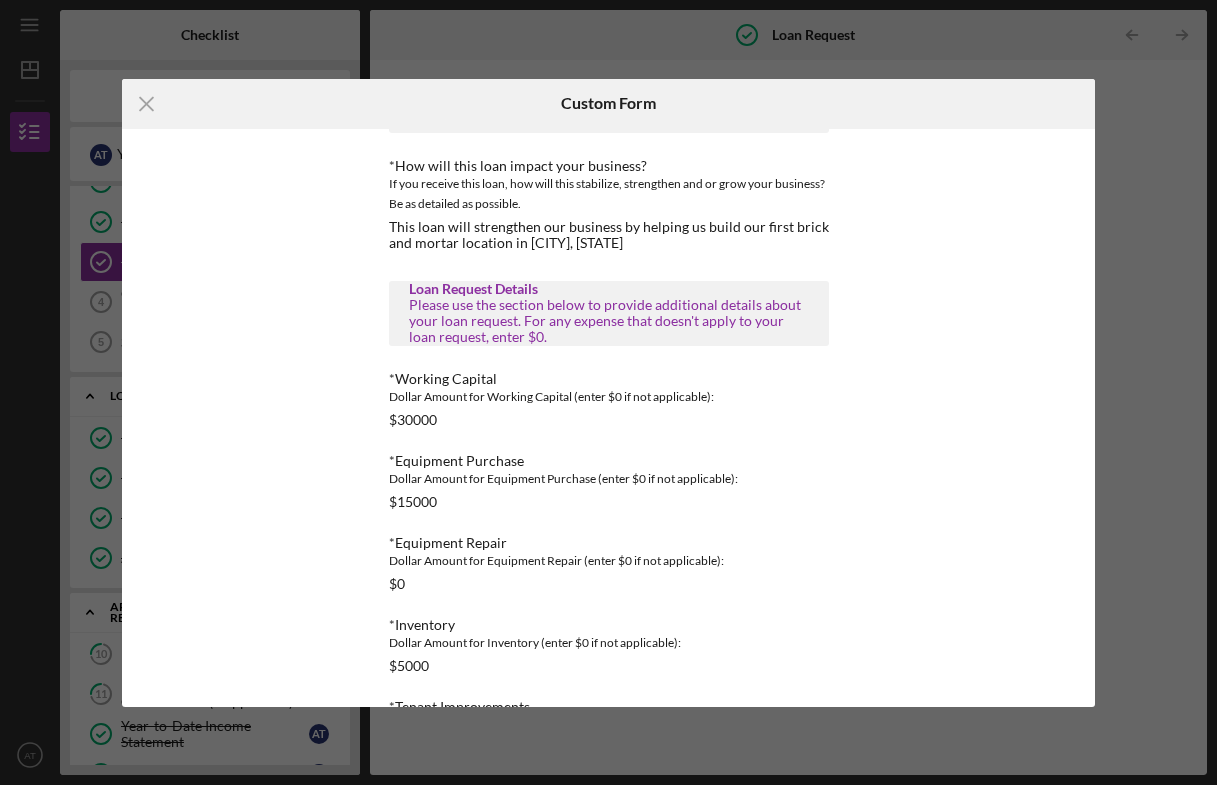 scroll, scrollTop: 343, scrollLeft: 0, axis: vertical 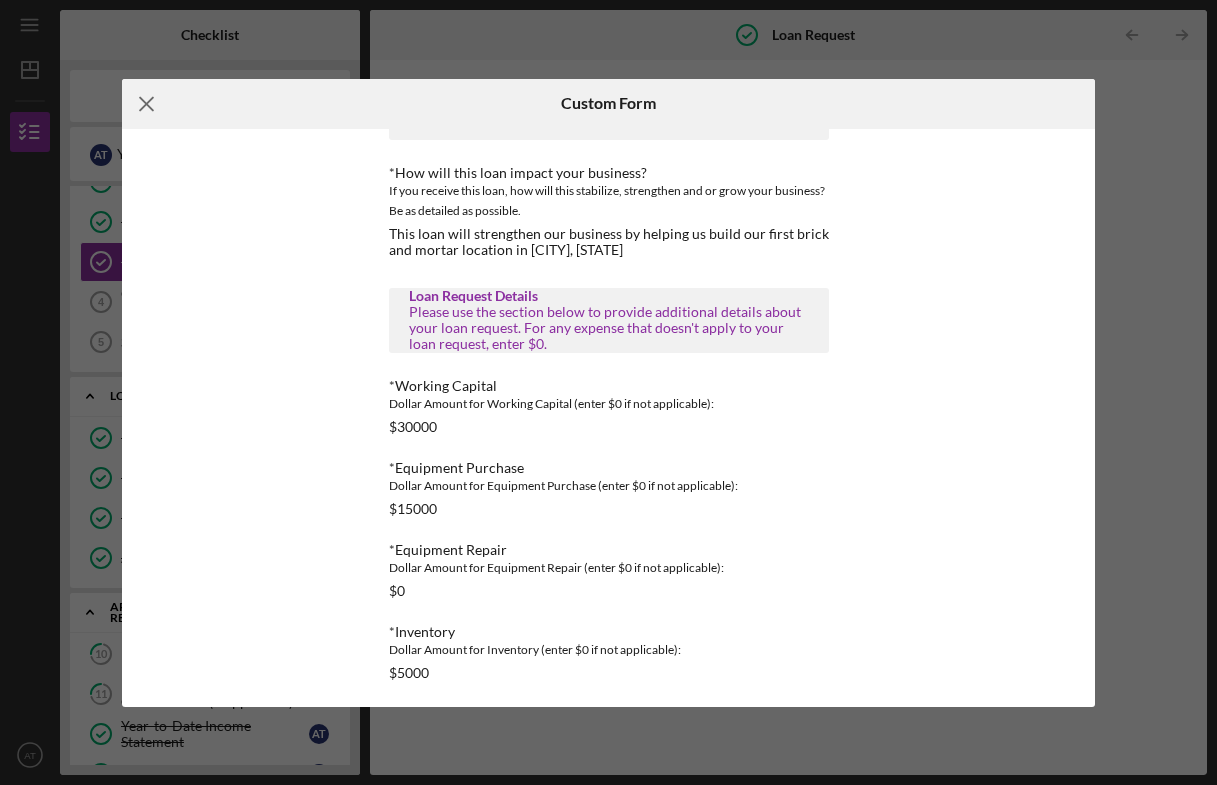 click on "Icon/Menu Close" 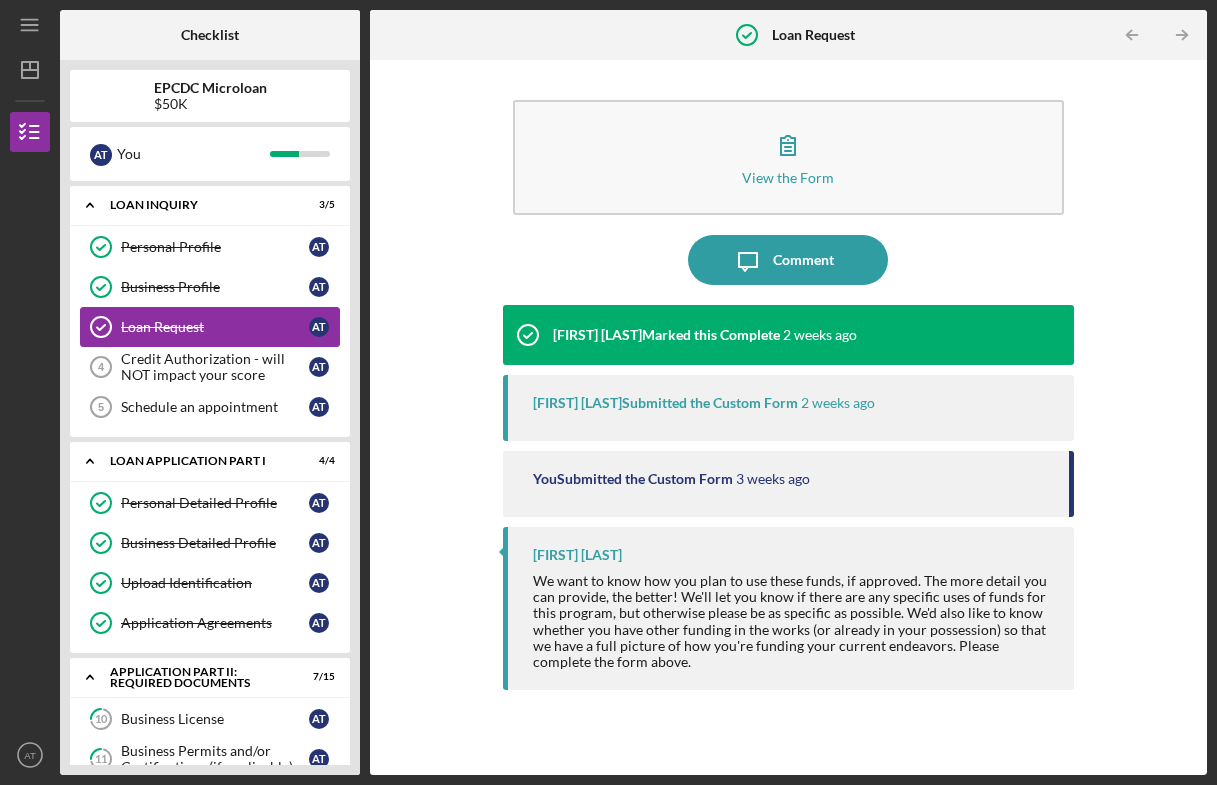 scroll, scrollTop: 0, scrollLeft: 0, axis: both 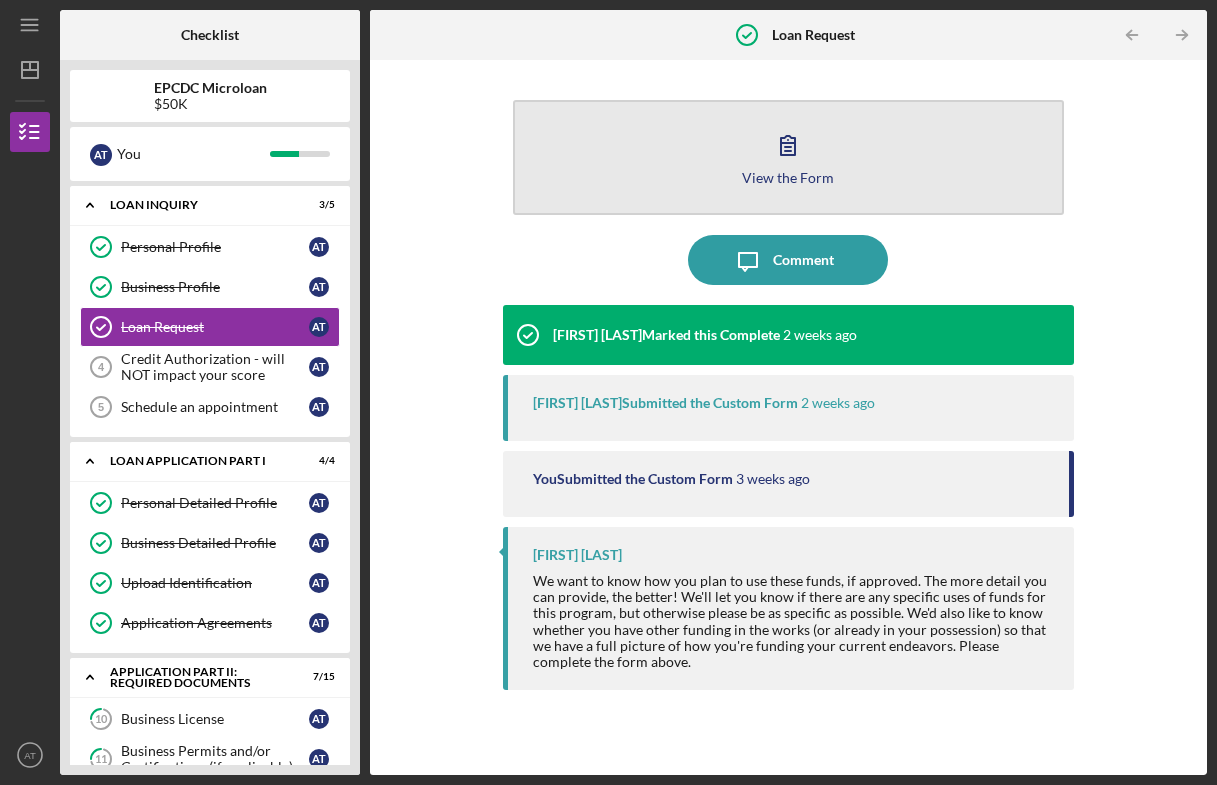 click 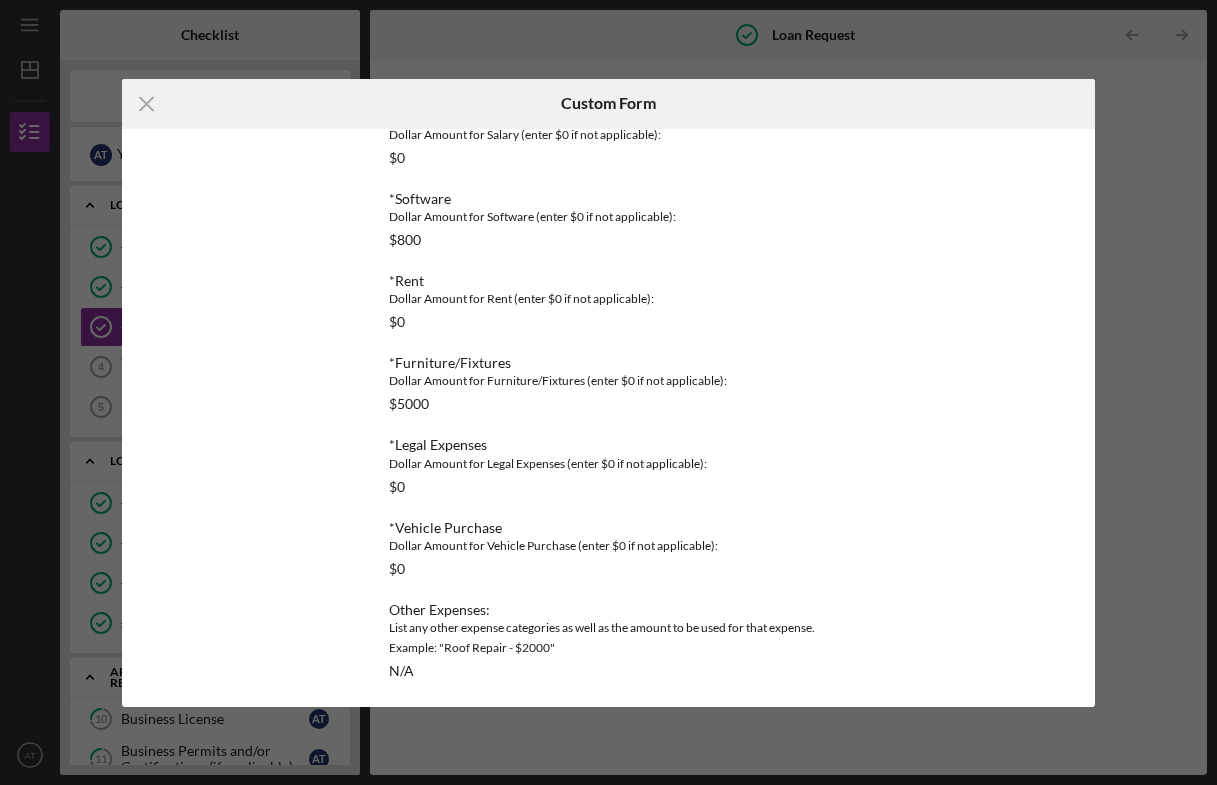 scroll, scrollTop: 1104, scrollLeft: 0, axis: vertical 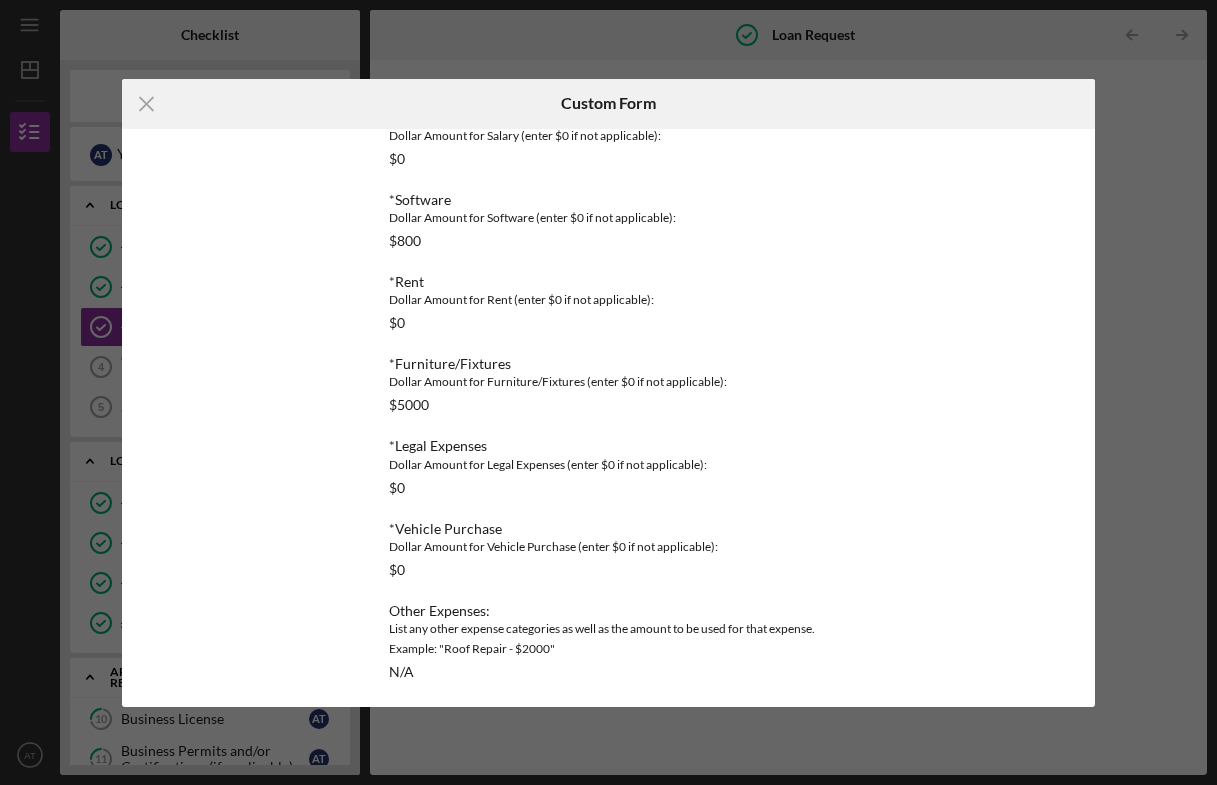 click on "$0" at bounding box center (397, 323) 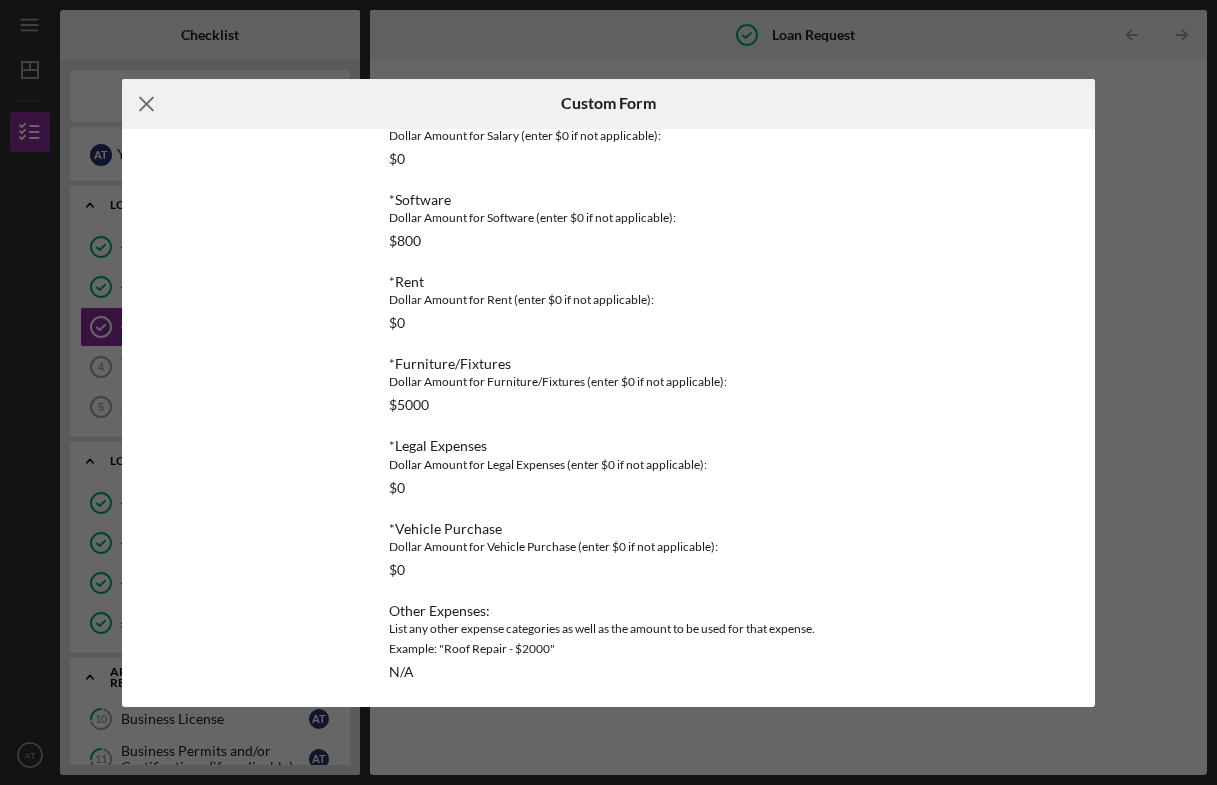 click 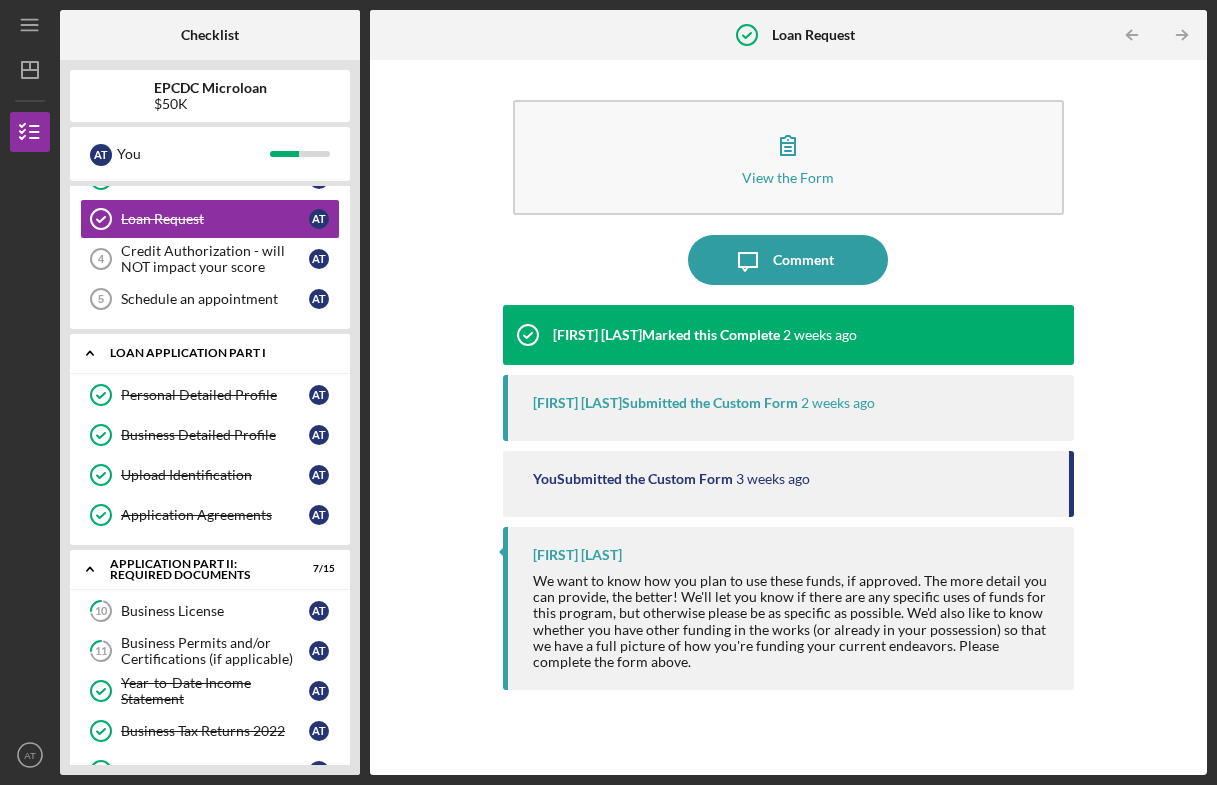 scroll, scrollTop: 111, scrollLeft: 0, axis: vertical 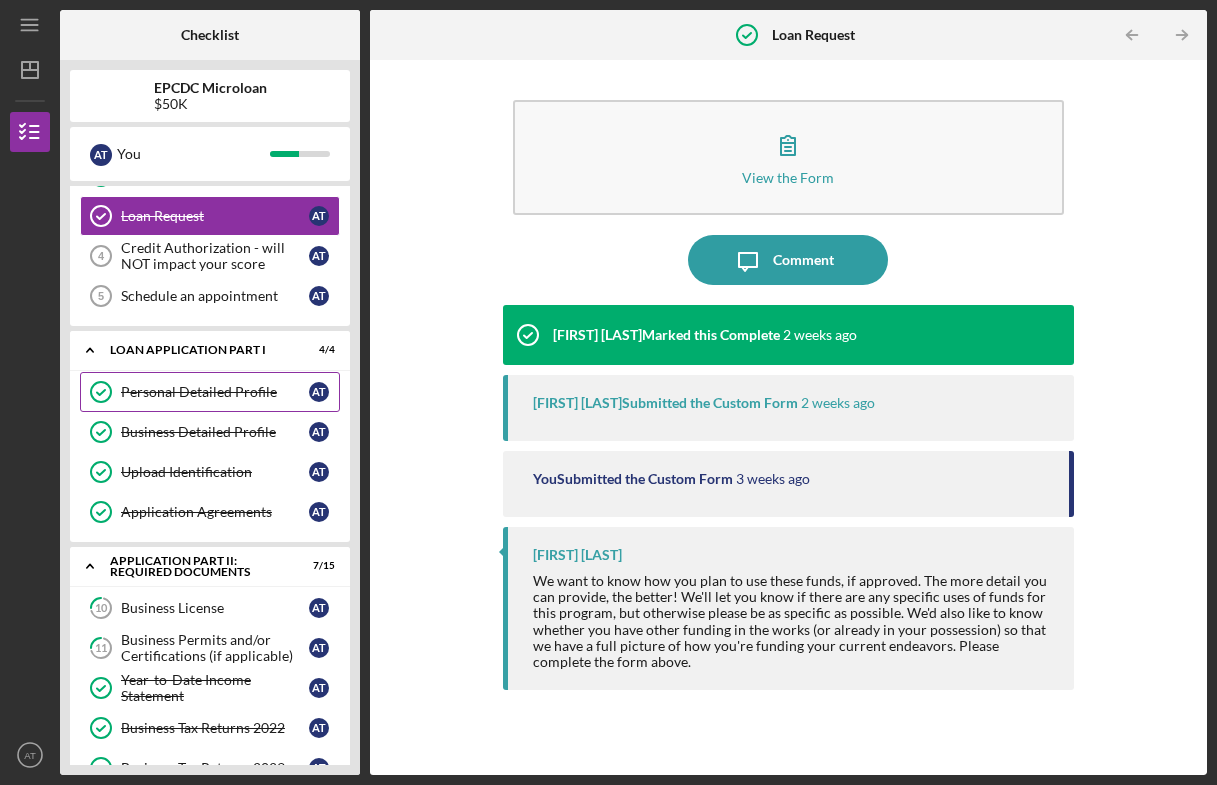 click on "Personal Detailed Profile" at bounding box center (215, 392) 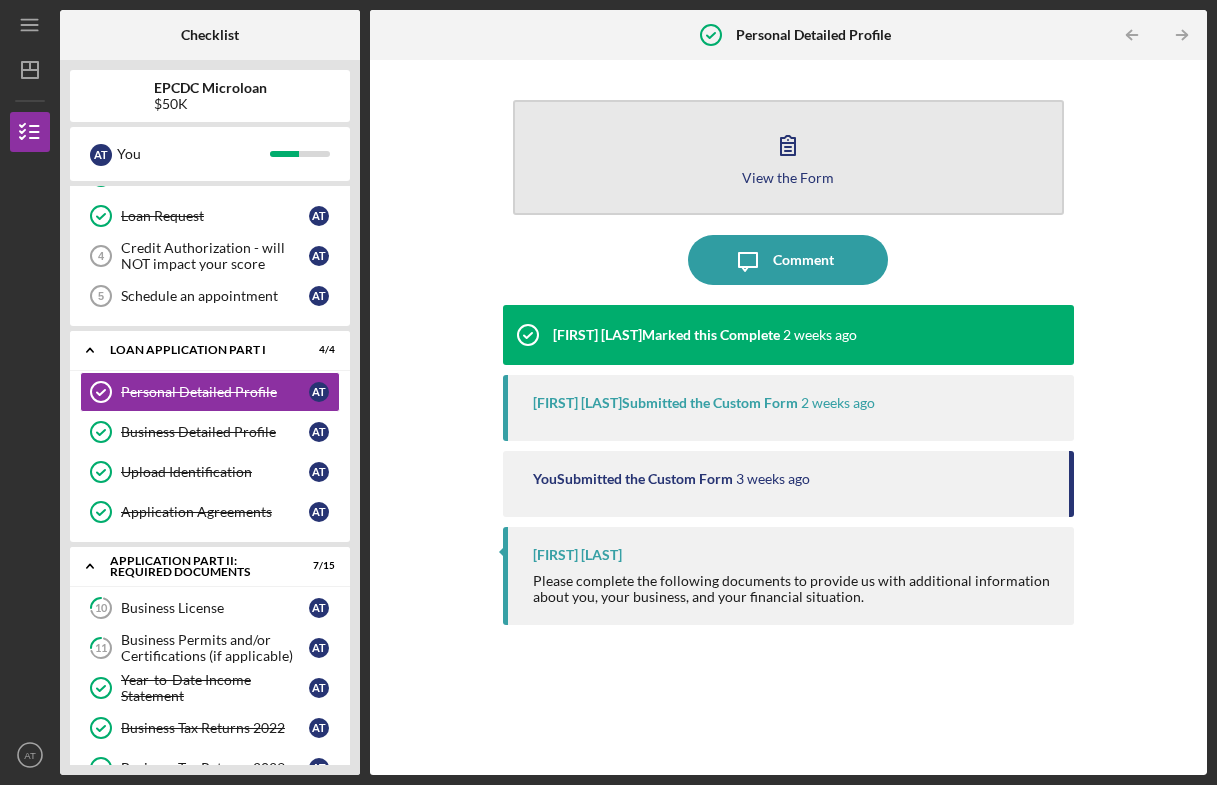 click 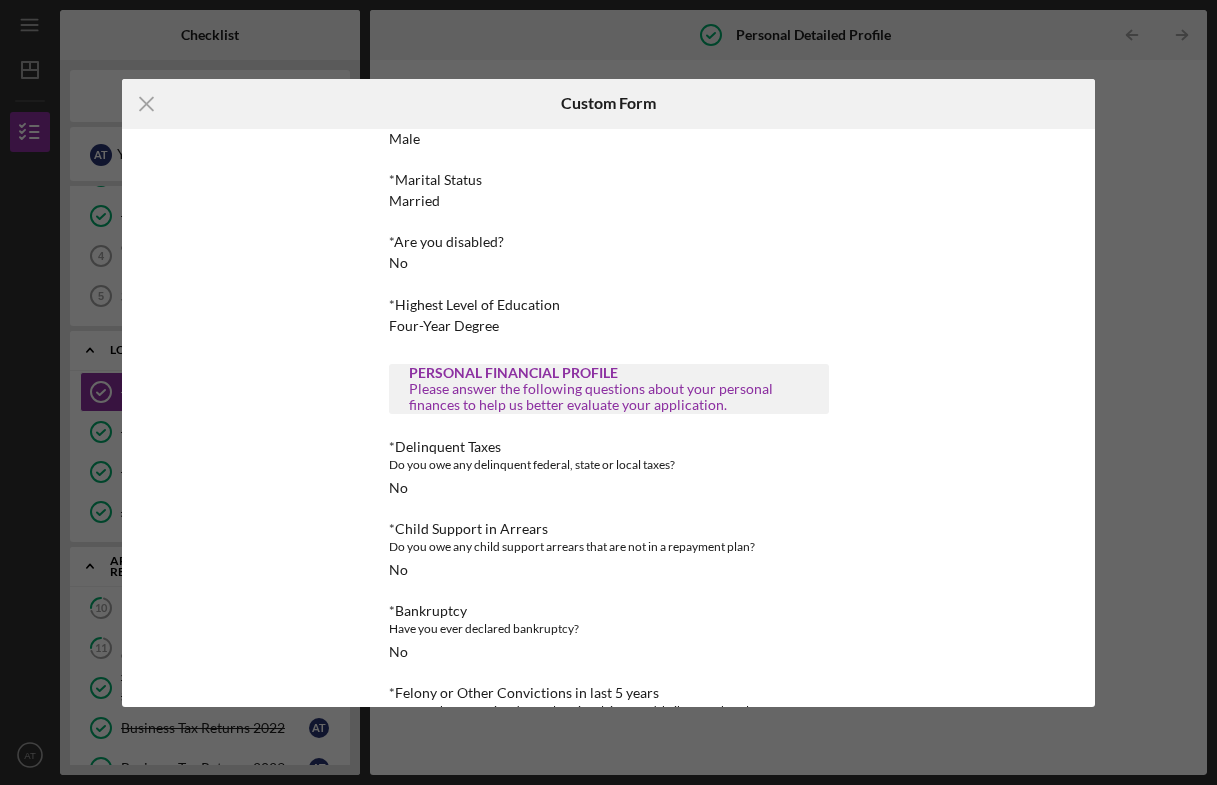 scroll, scrollTop: 771, scrollLeft: 0, axis: vertical 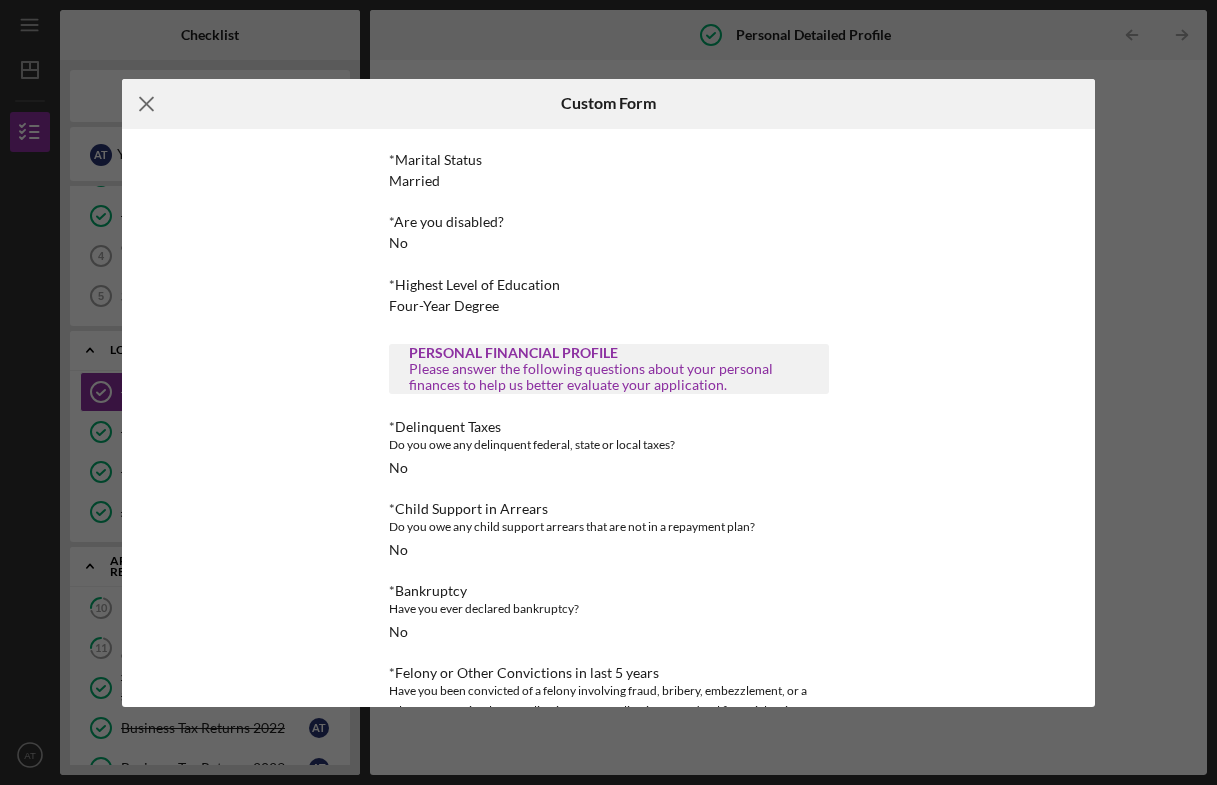 click 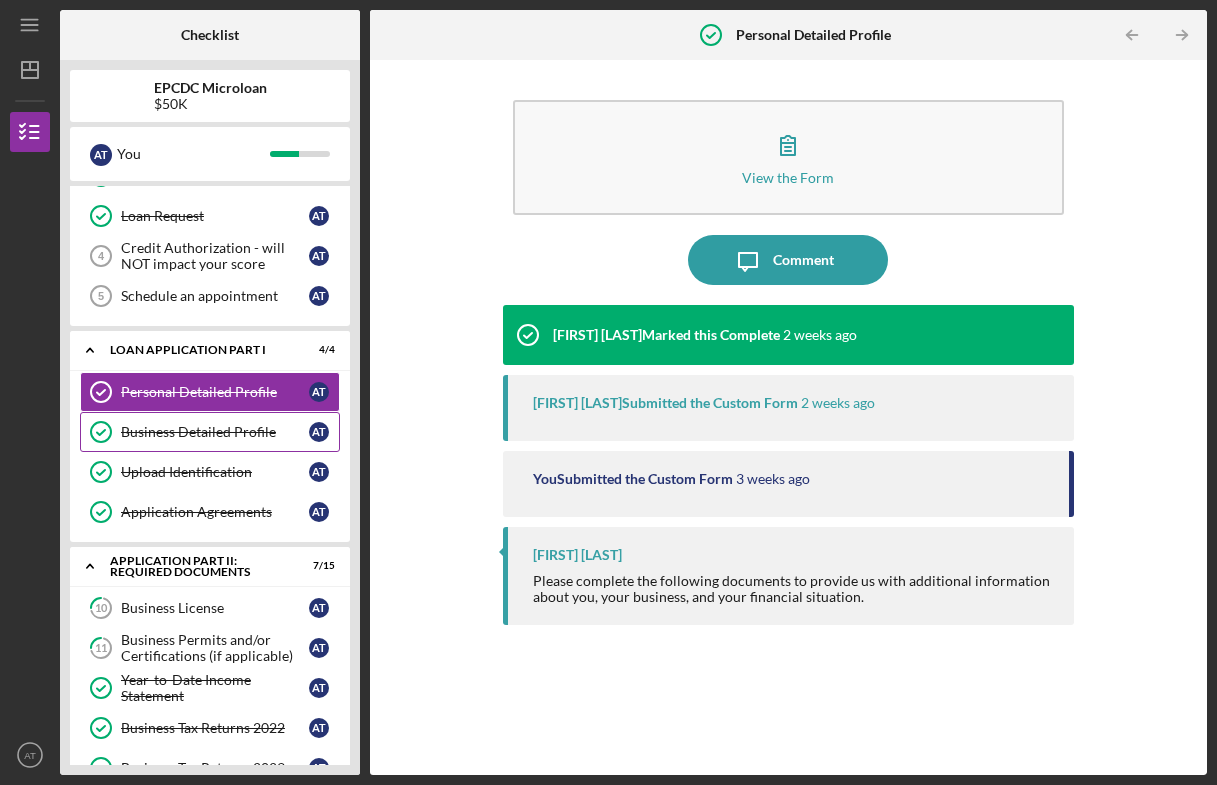 click on "Business Detailed Profile" at bounding box center [215, 432] 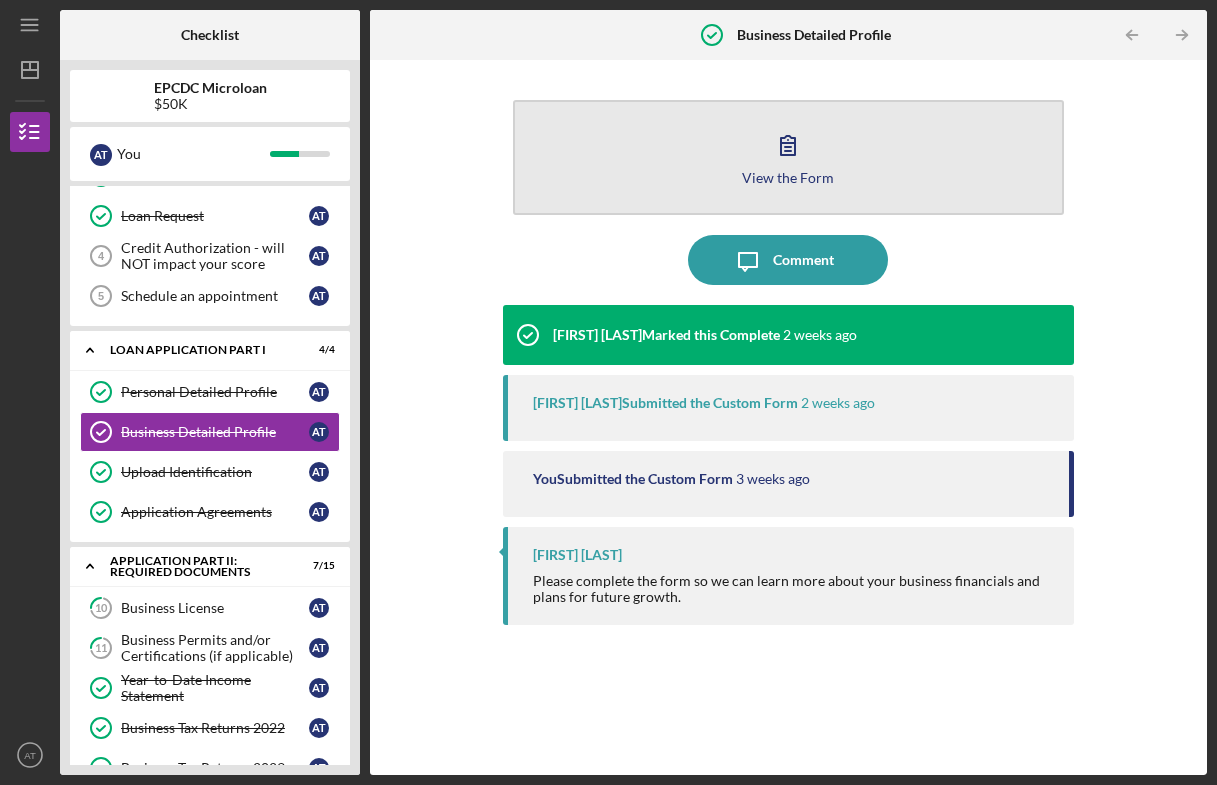 click 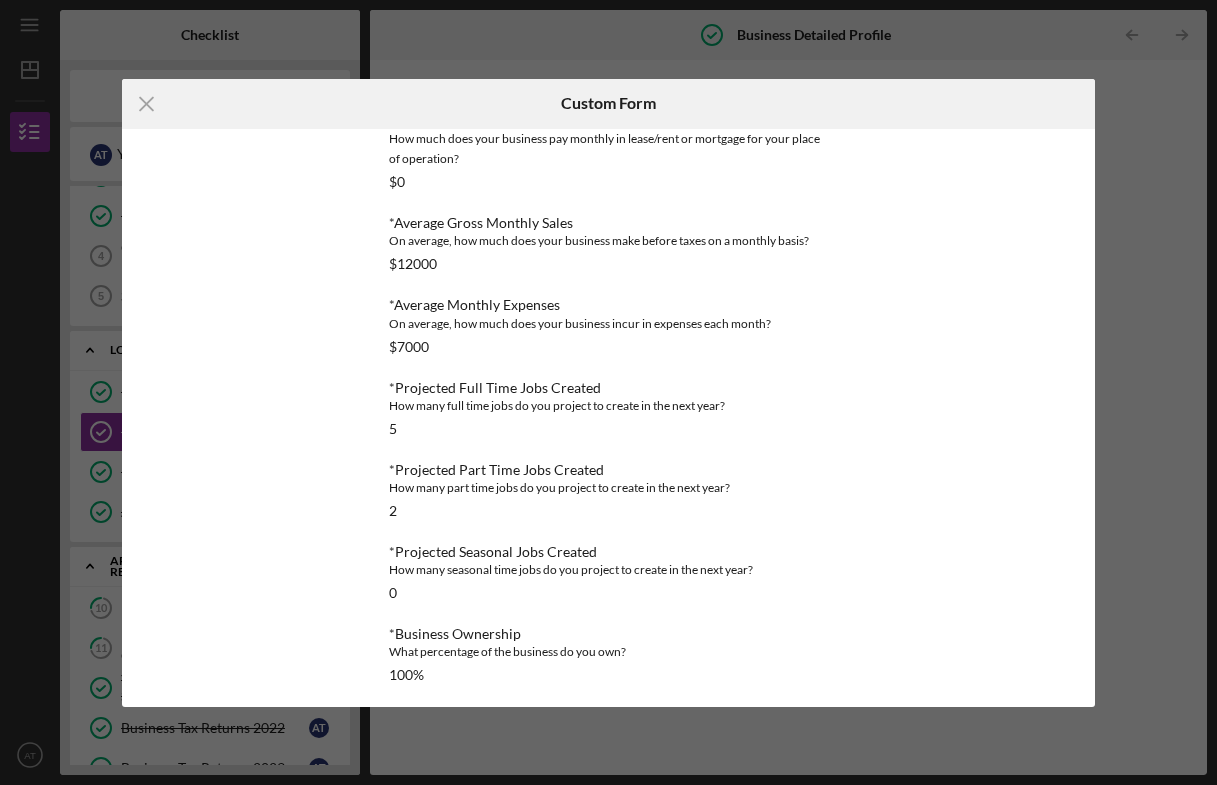 scroll, scrollTop: 400, scrollLeft: 0, axis: vertical 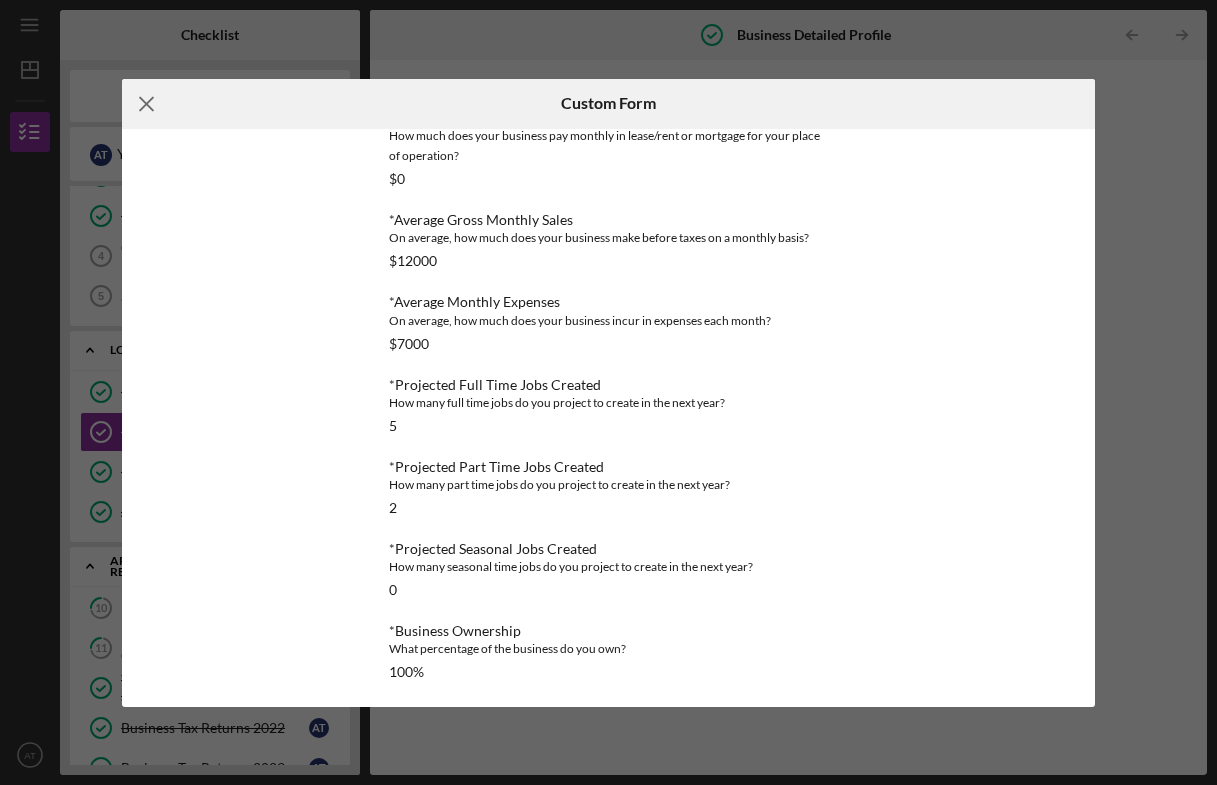 click 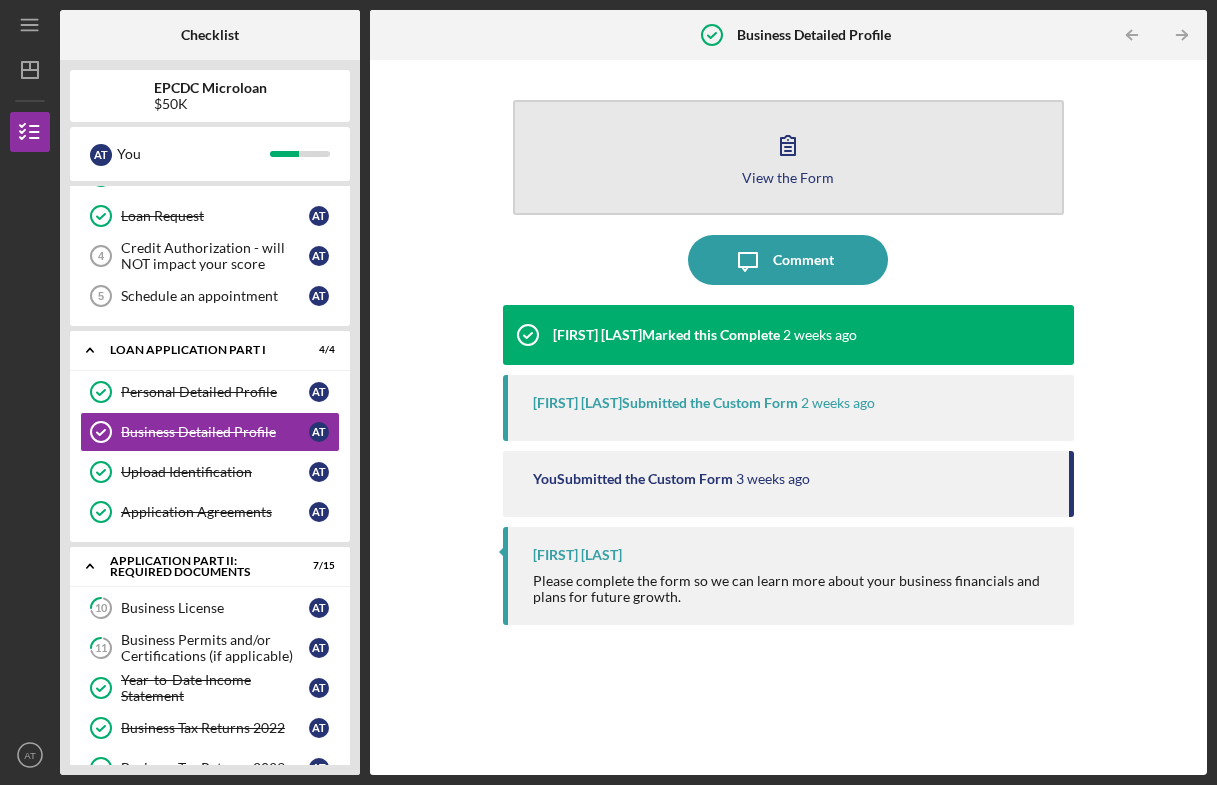 click on "View the Form" at bounding box center (788, 177) 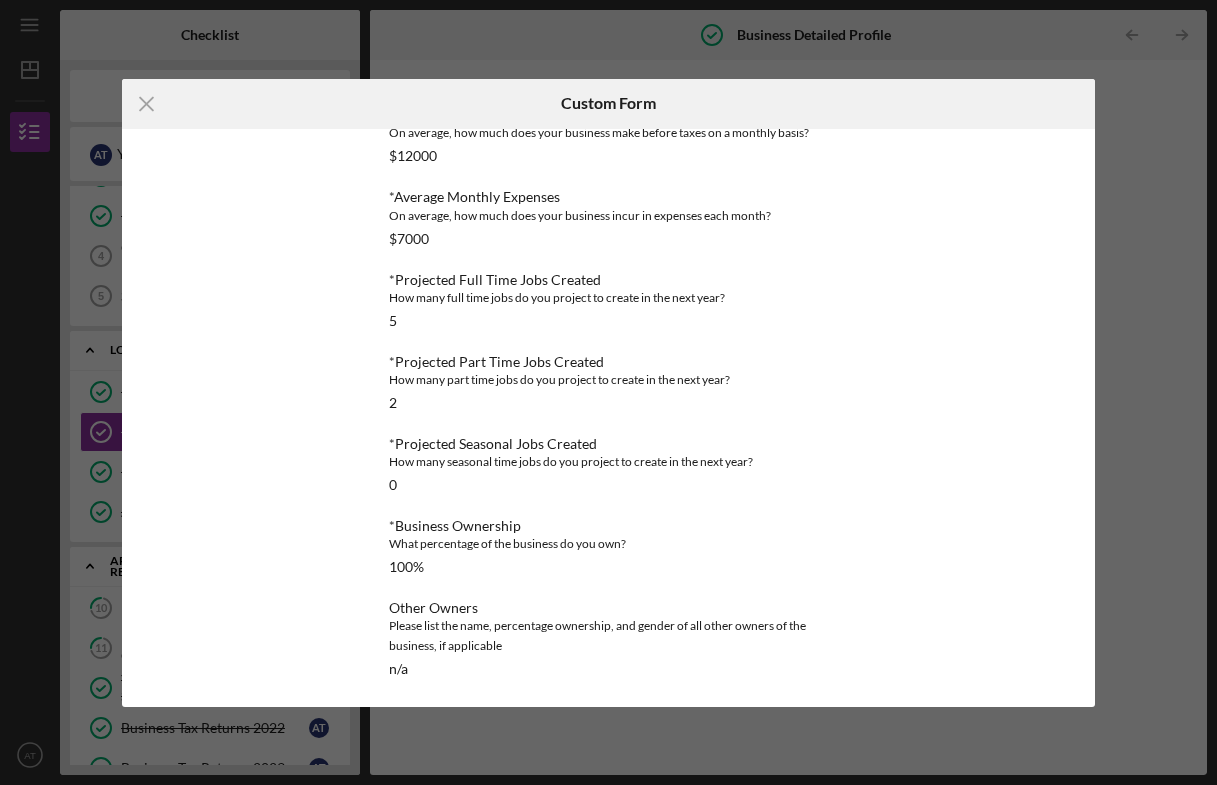 scroll, scrollTop: 504, scrollLeft: 0, axis: vertical 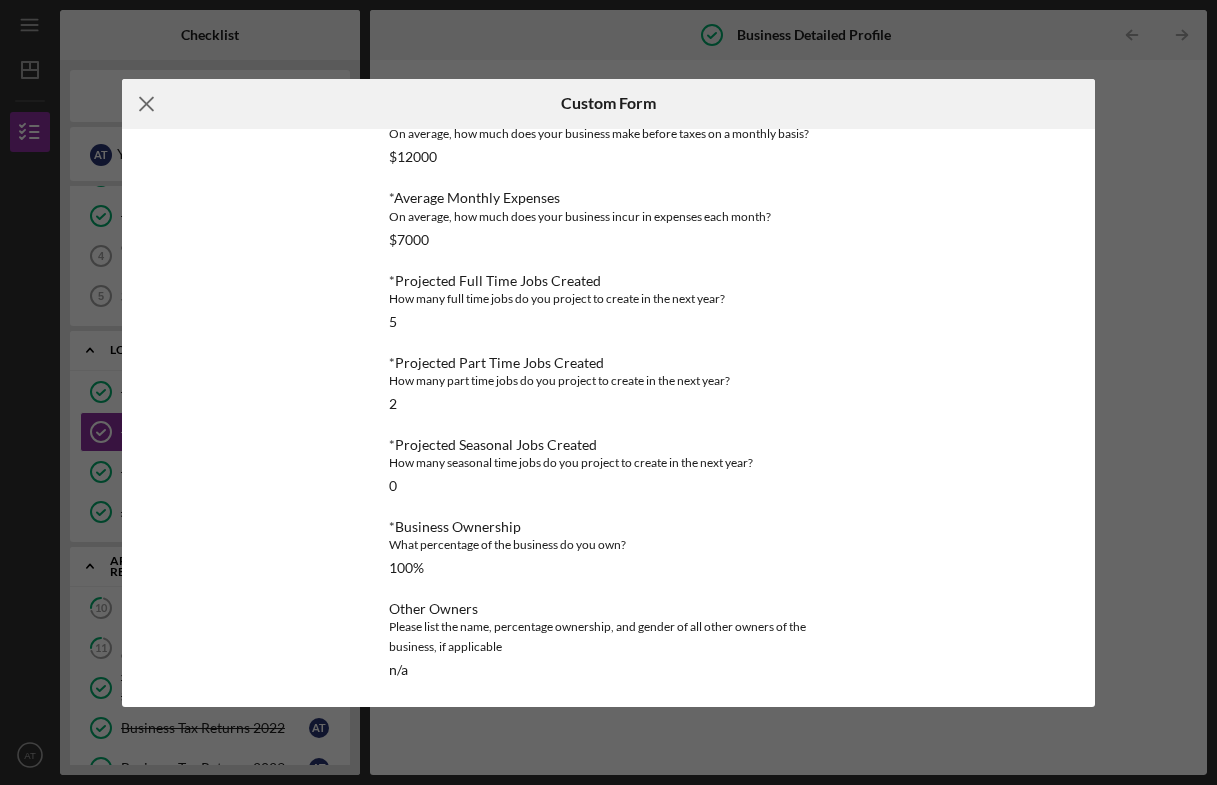 click 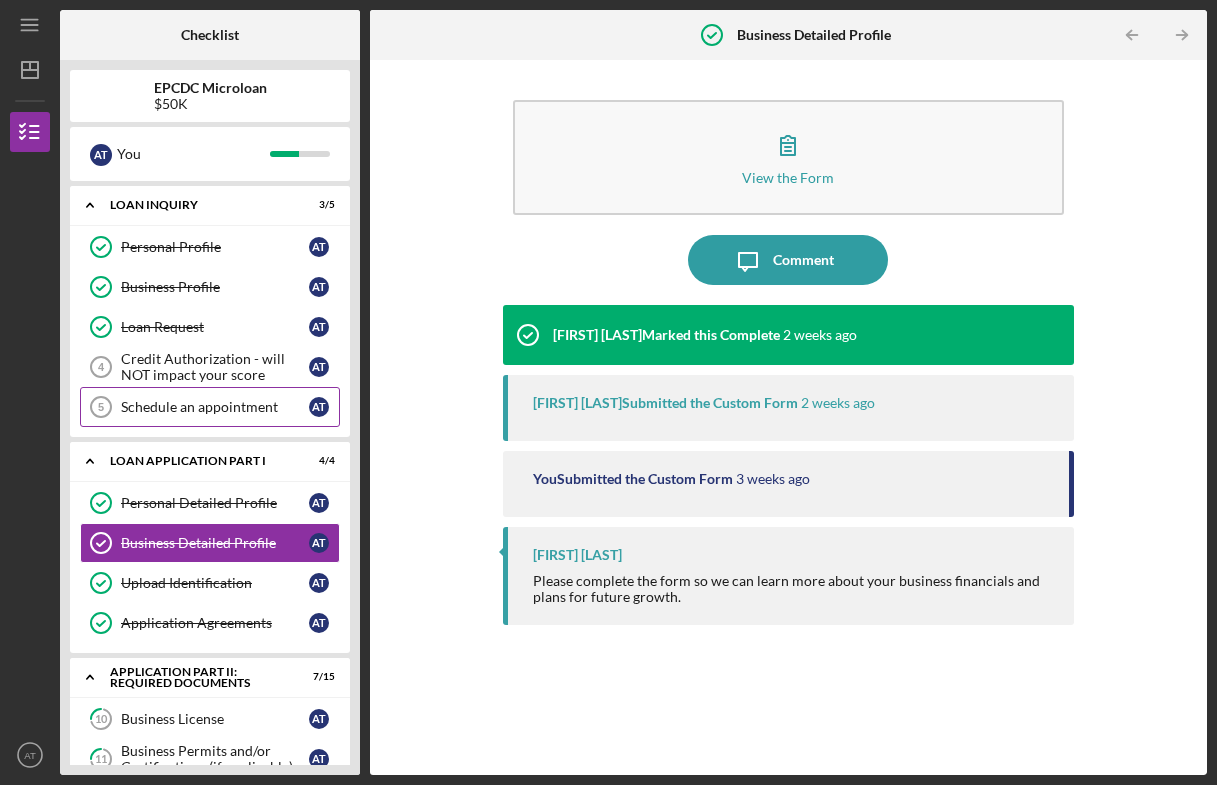 scroll, scrollTop: 0, scrollLeft: 0, axis: both 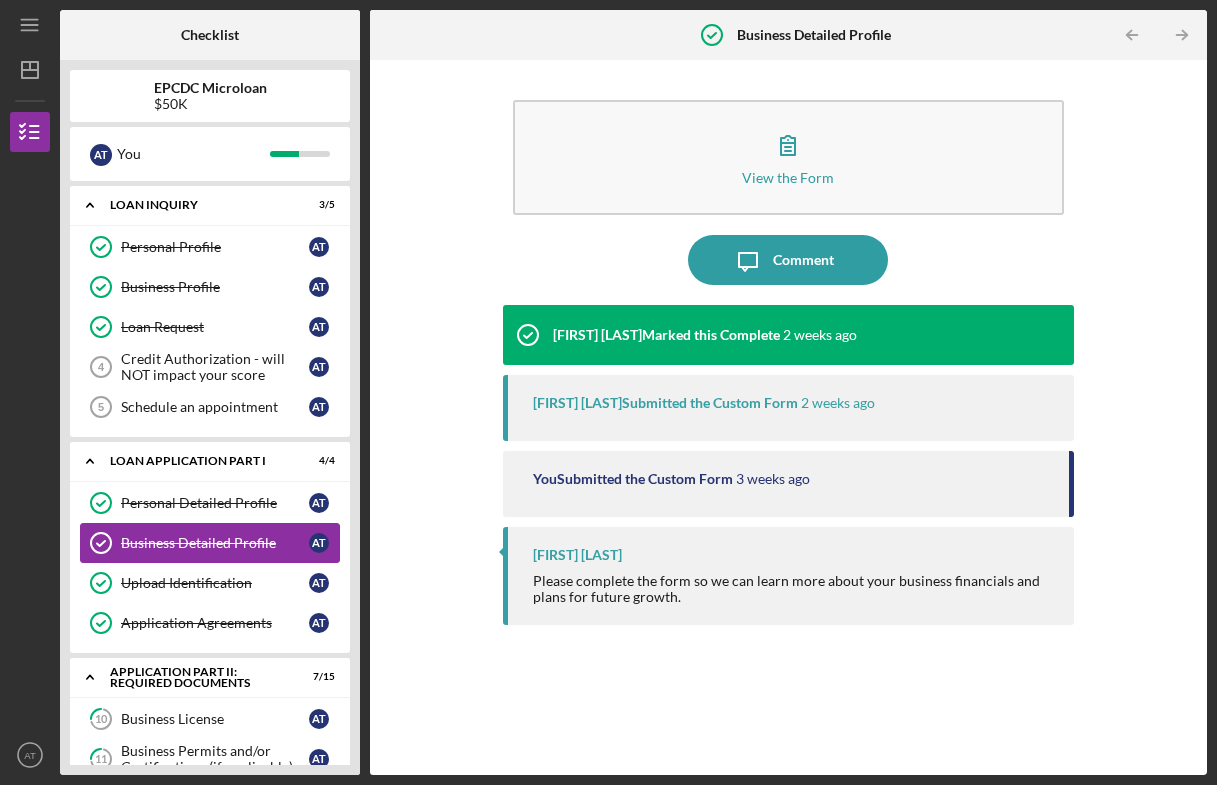 click on "Business Detailed Profile Business Detailed Profile A T" at bounding box center (210, 543) 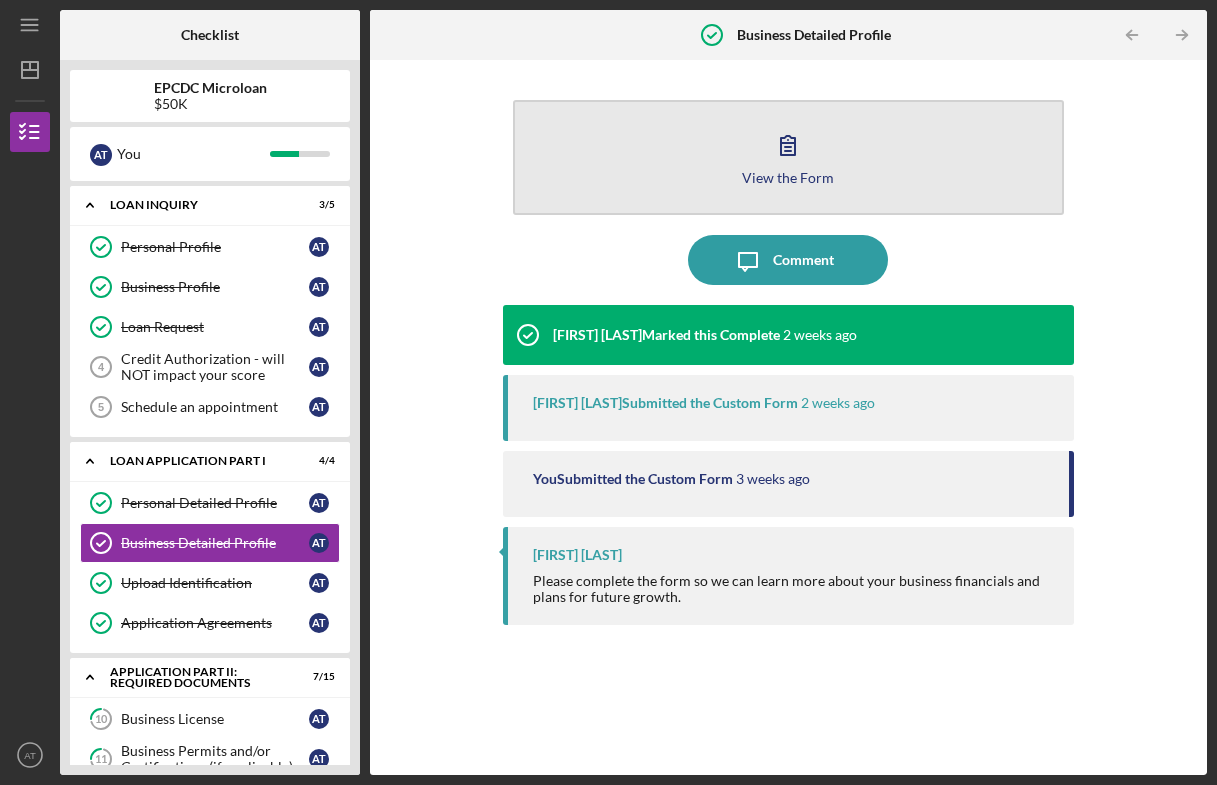 click 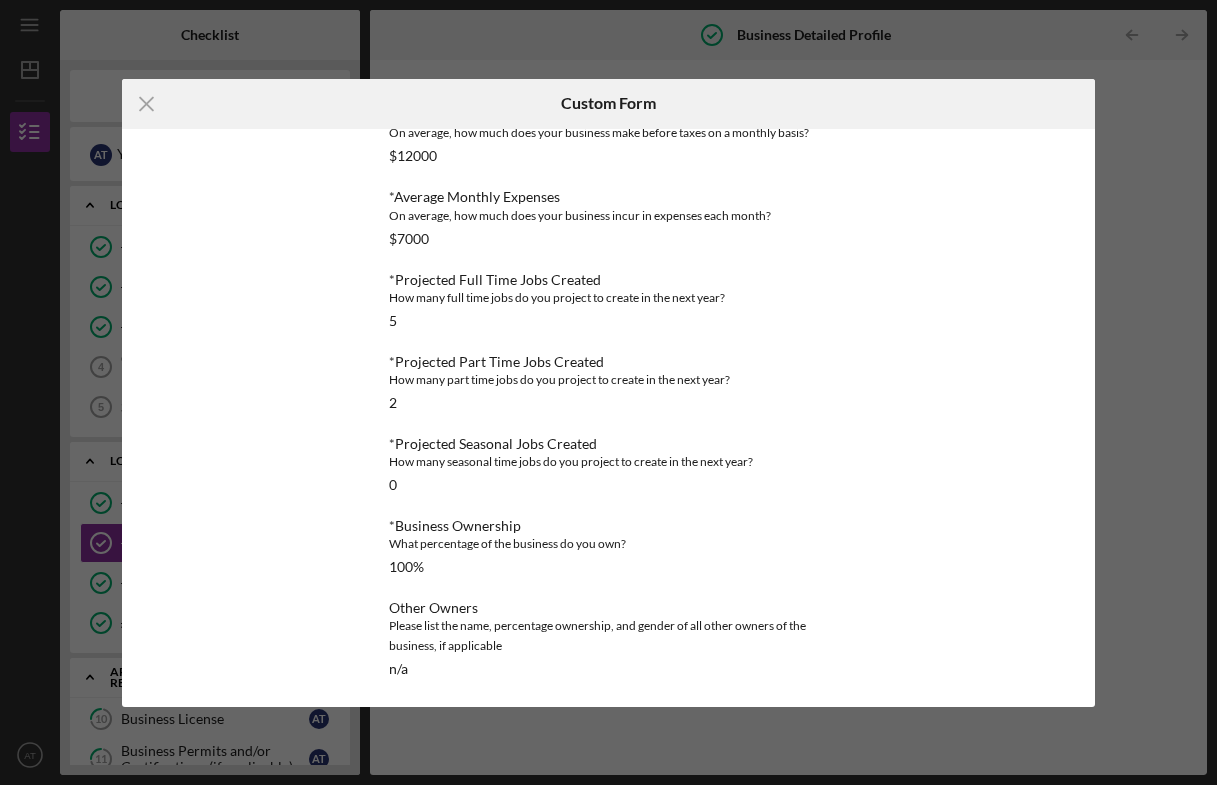 scroll, scrollTop: 504, scrollLeft: 0, axis: vertical 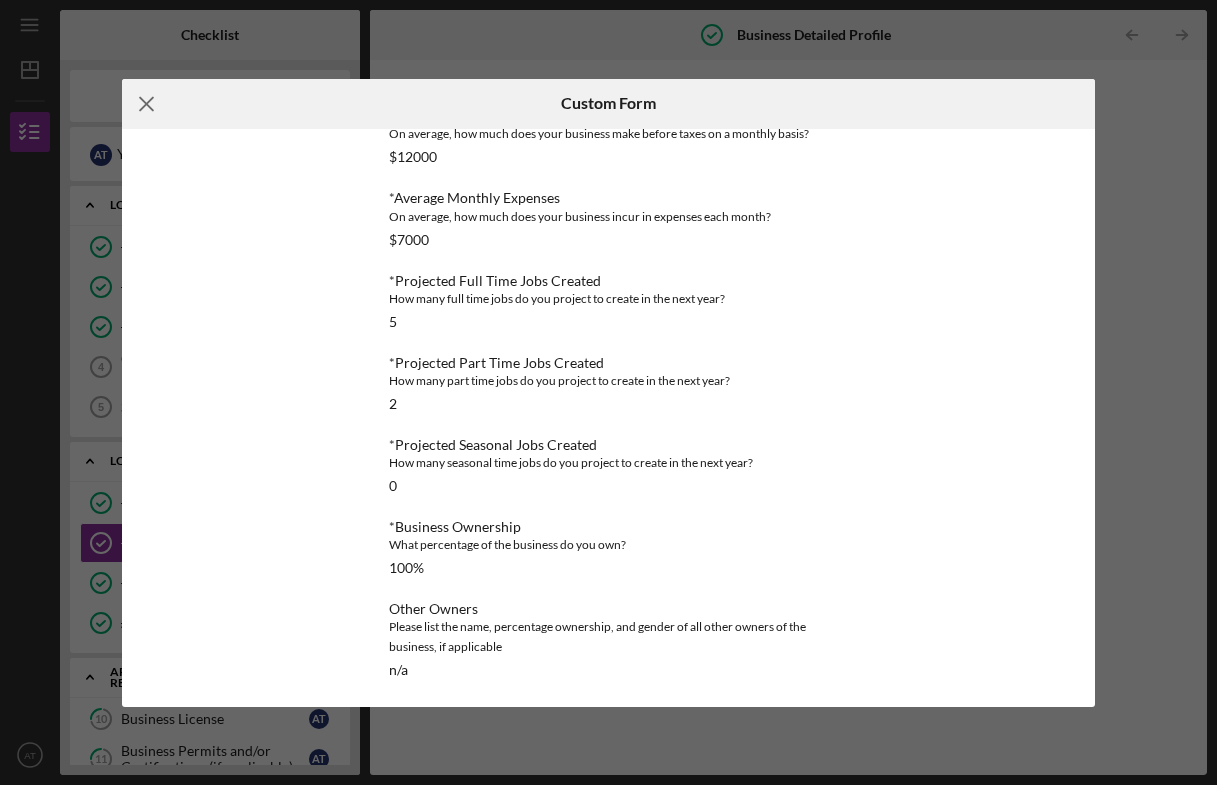 click 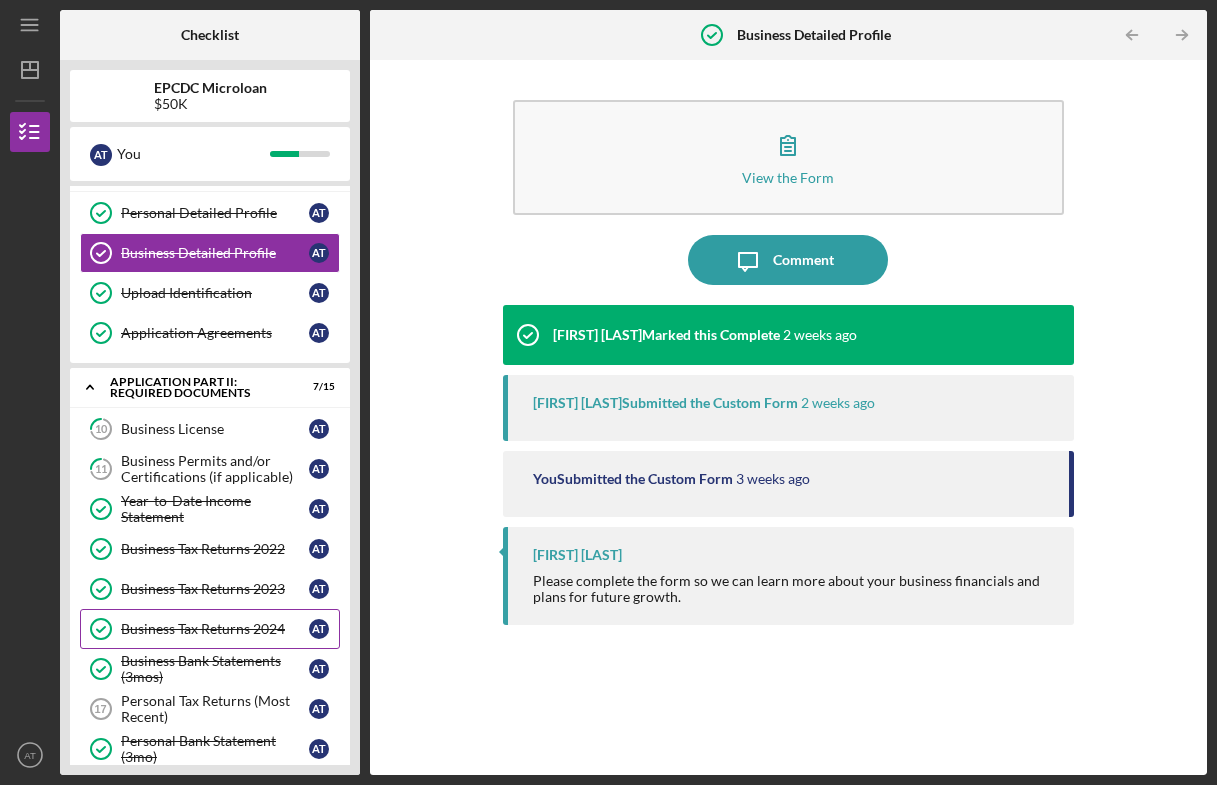 scroll, scrollTop: 292, scrollLeft: 0, axis: vertical 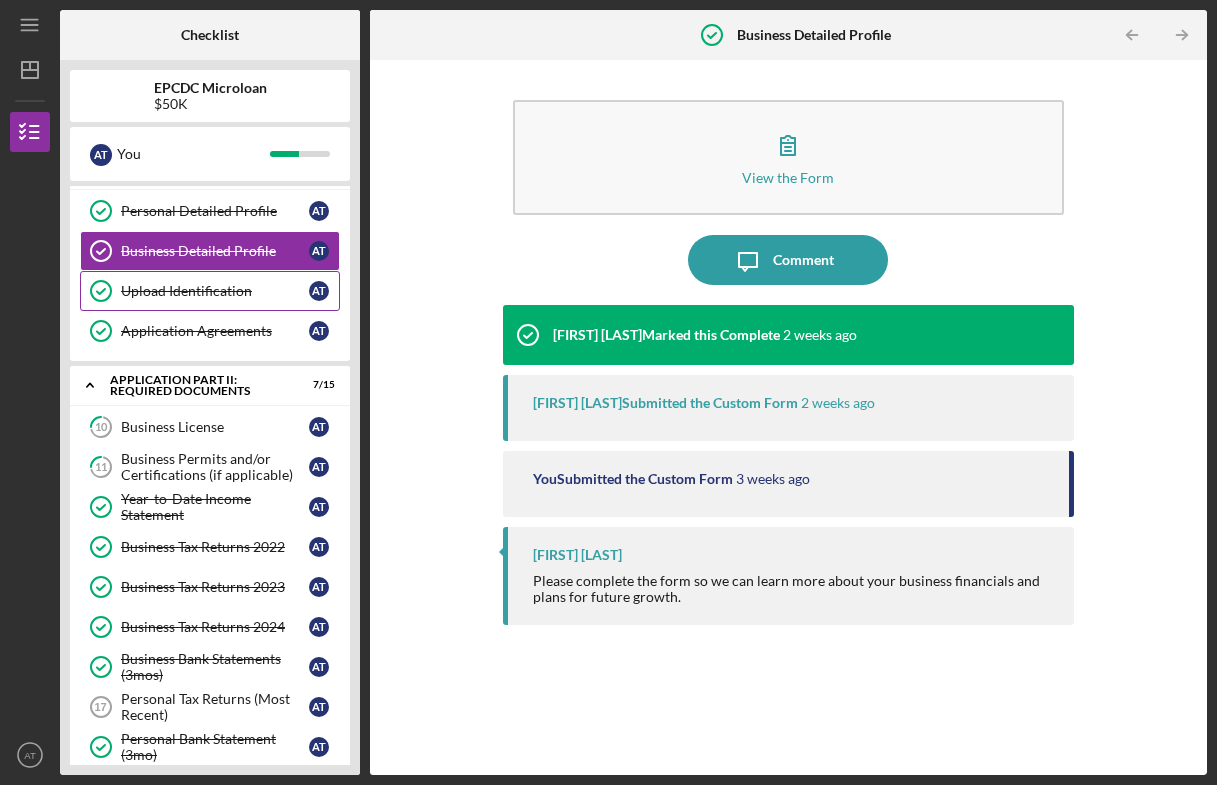 click on "Upload Identification" at bounding box center [215, 291] 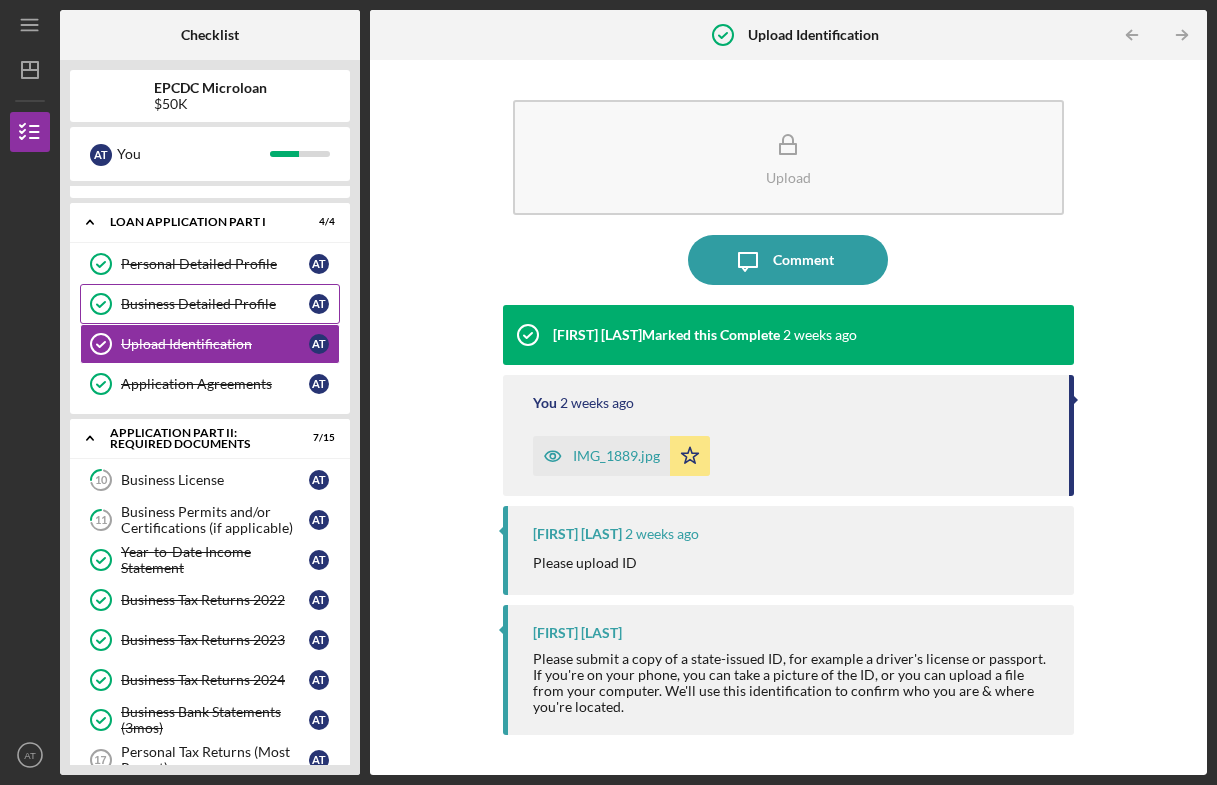 scroll, scrollTop: 234, scrollLeft: 0, axis: vertical 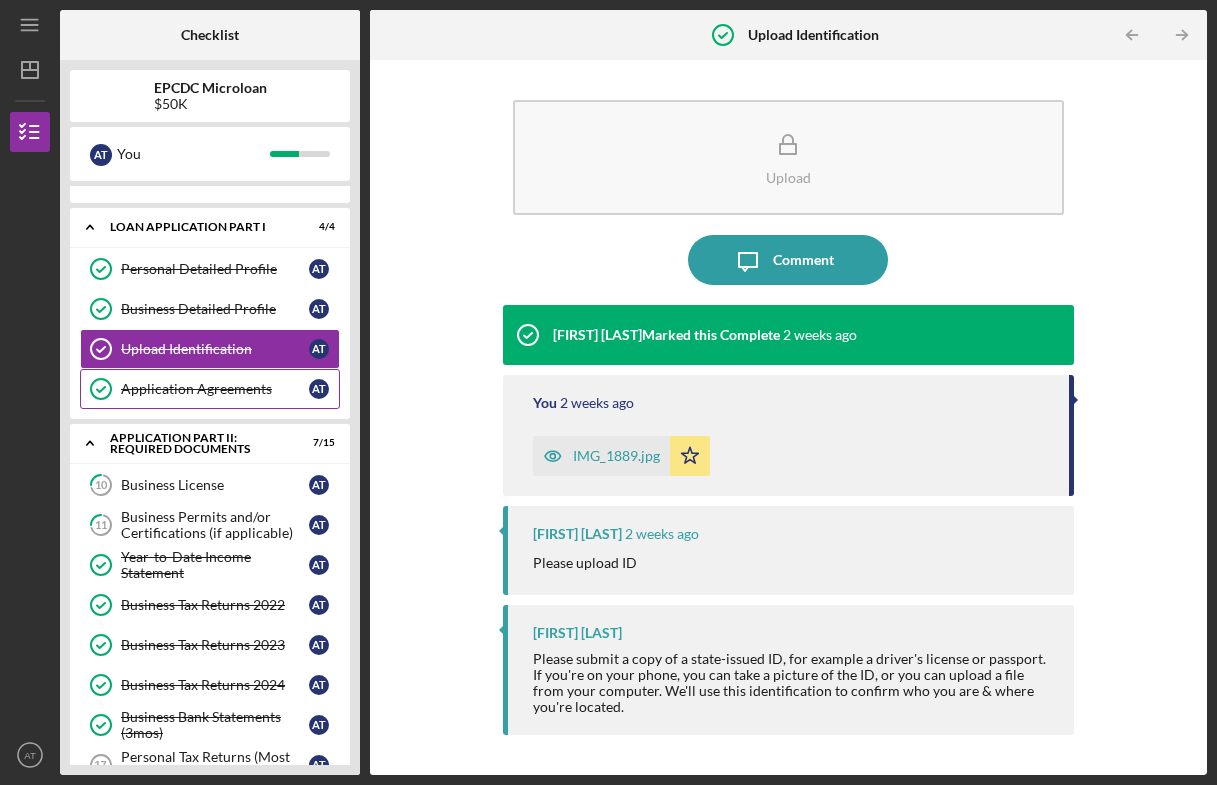 click on "Application Agreements Application Agreements A T" at bounding box center (210, 389) 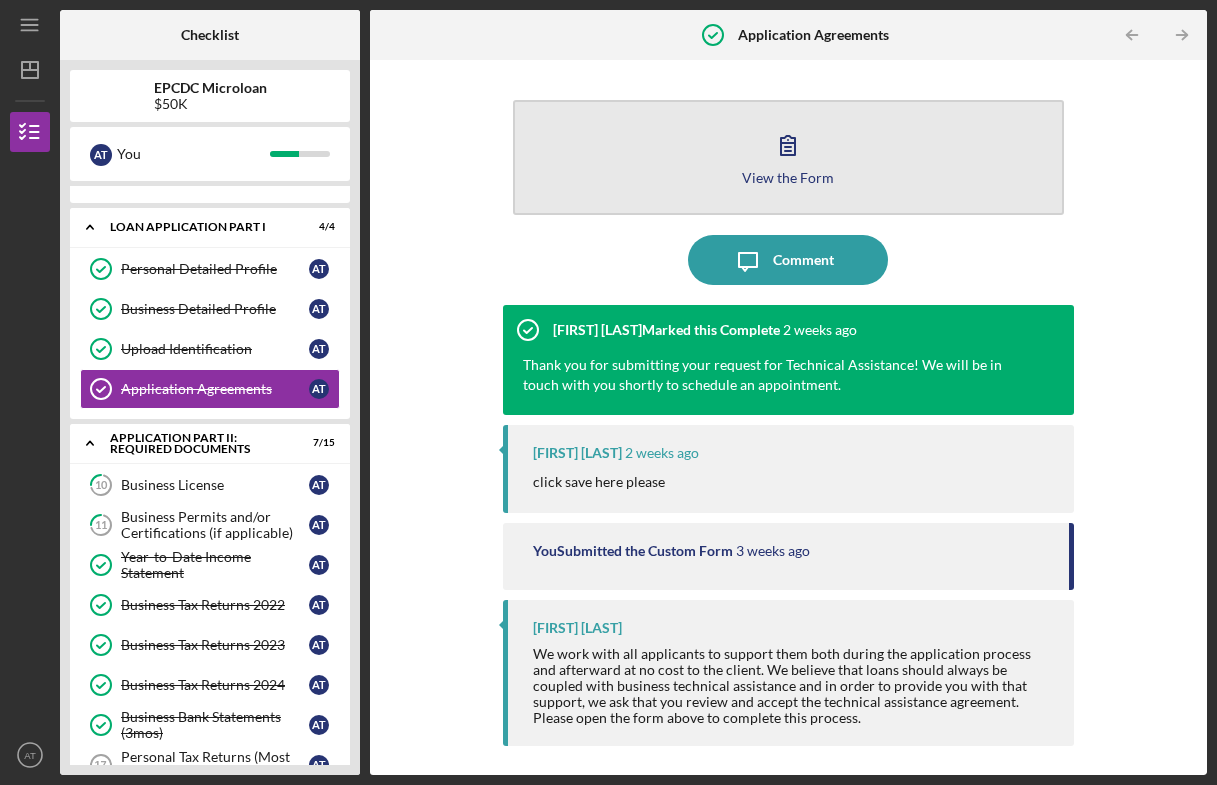 click on "View the Form" at bounding box center [788, 177] 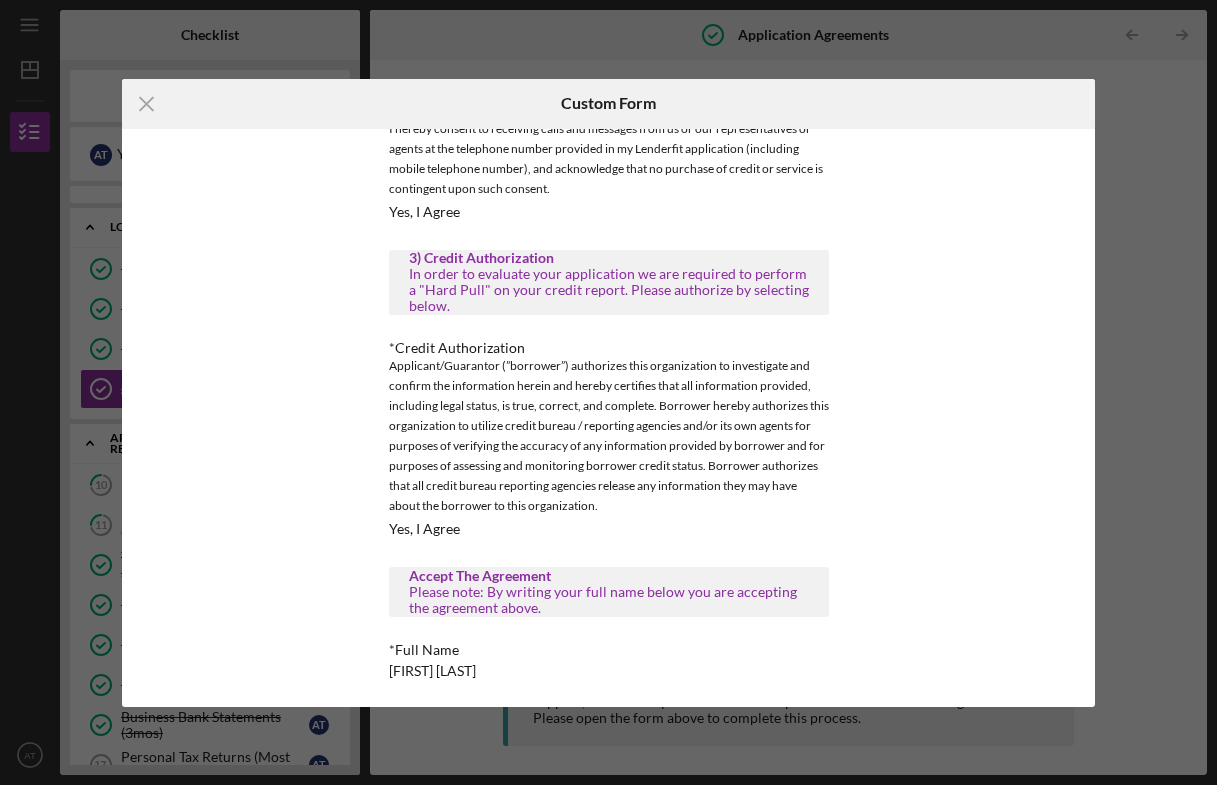scroll, scrollTop: 1458, scrollLeft: 0, axis: vertical 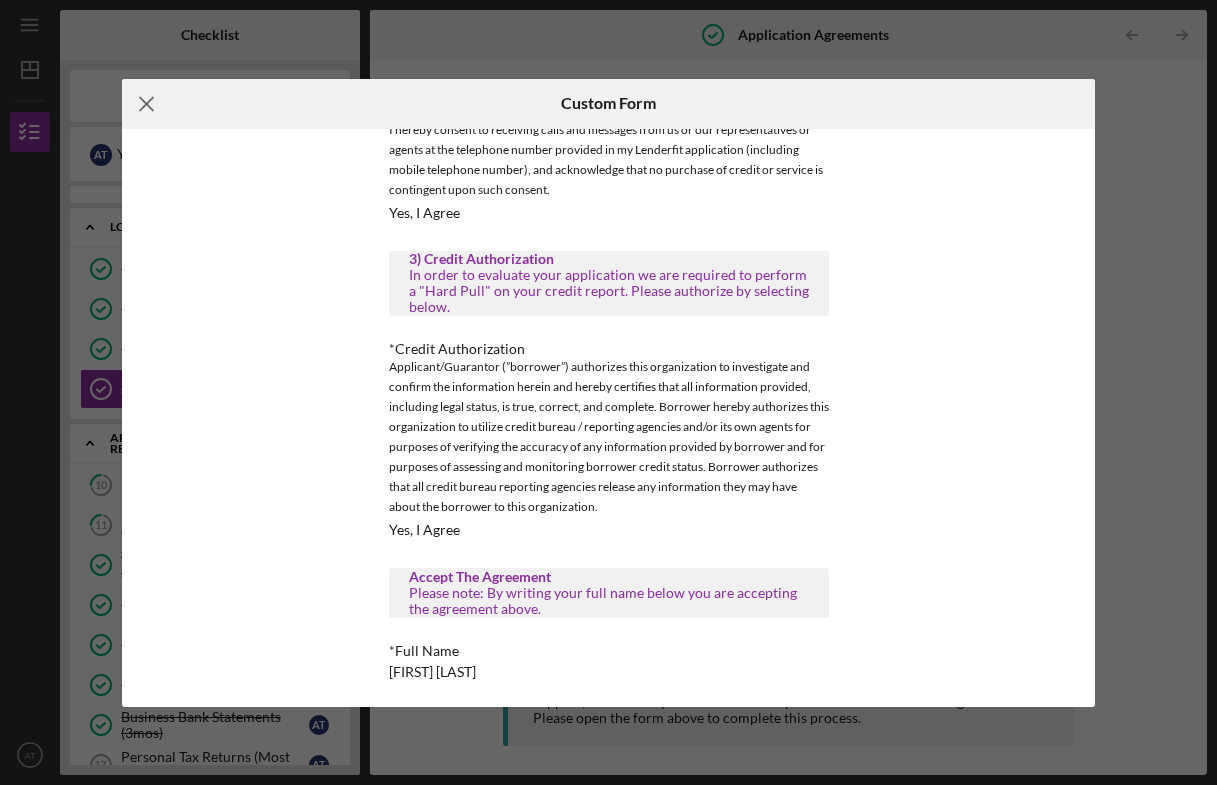 click 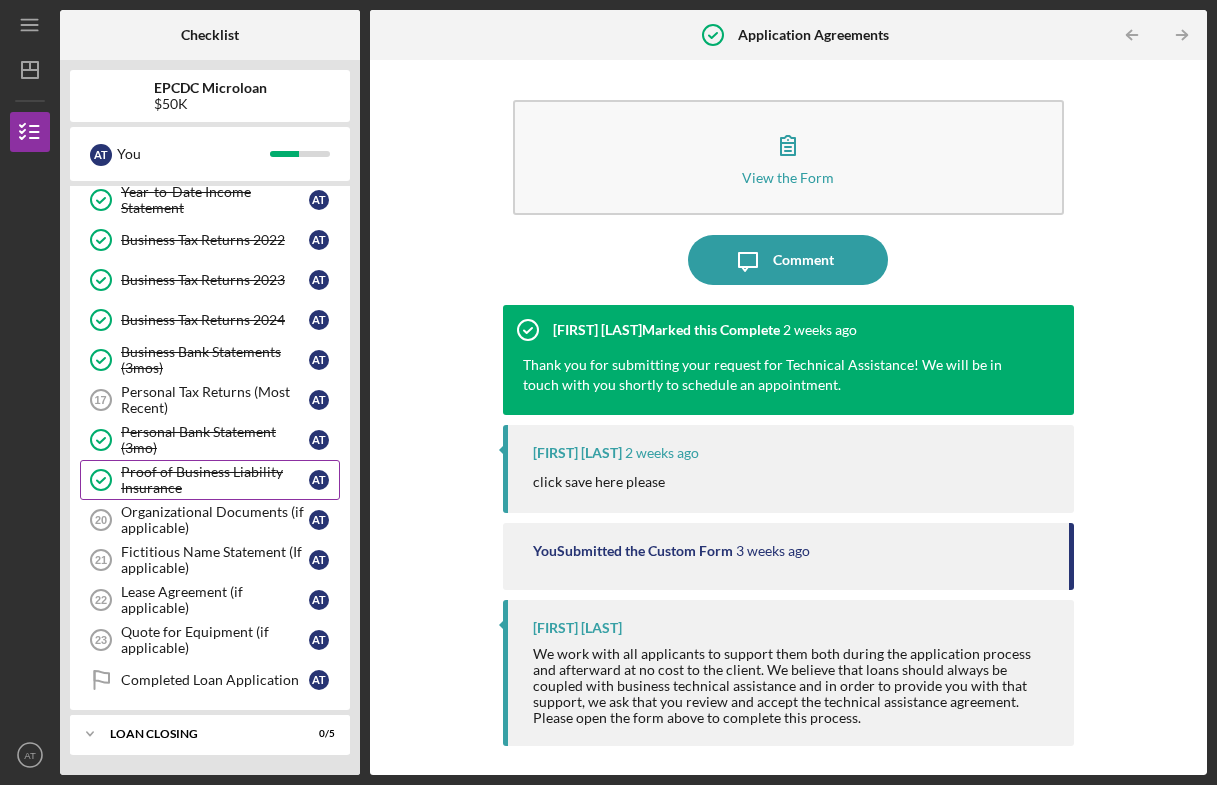 scroll, scrollTop: 599, scrollLeft: 0, axis: vertical 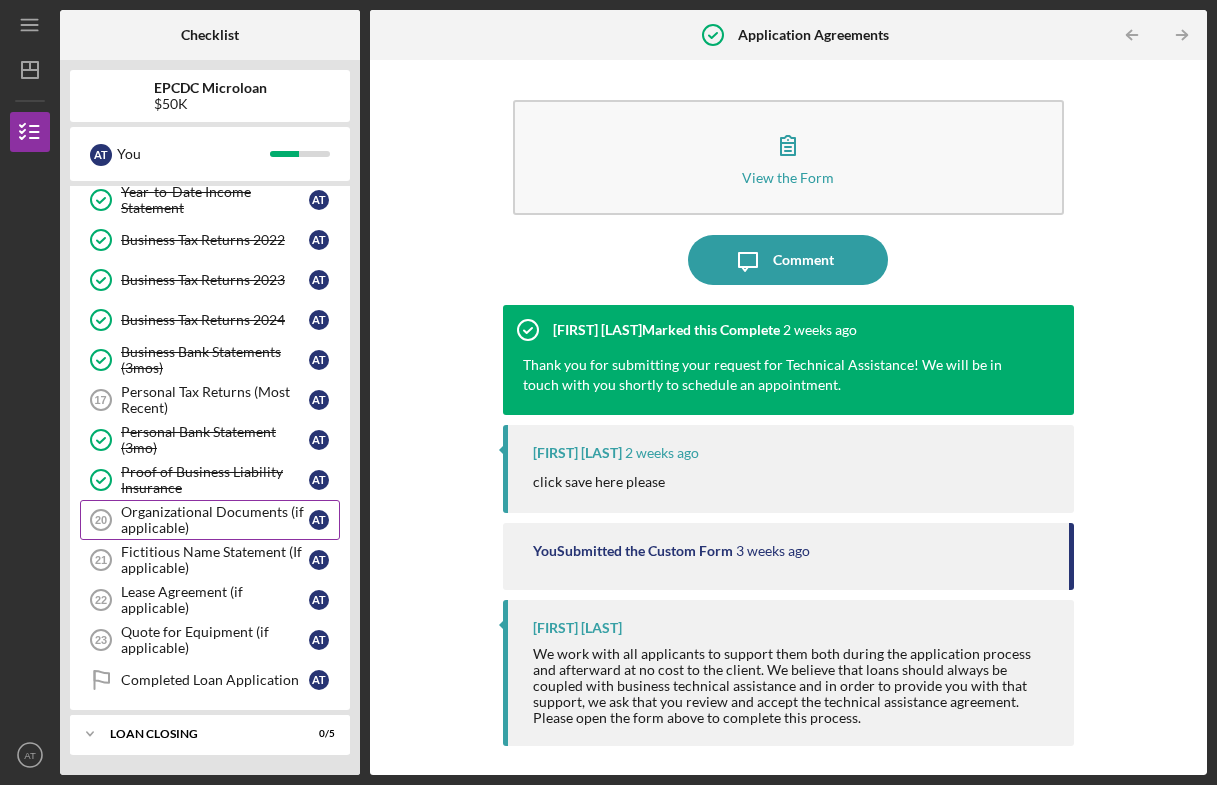 click on "Organizational Documents (if applicable)" at bounding box center (215, 520) 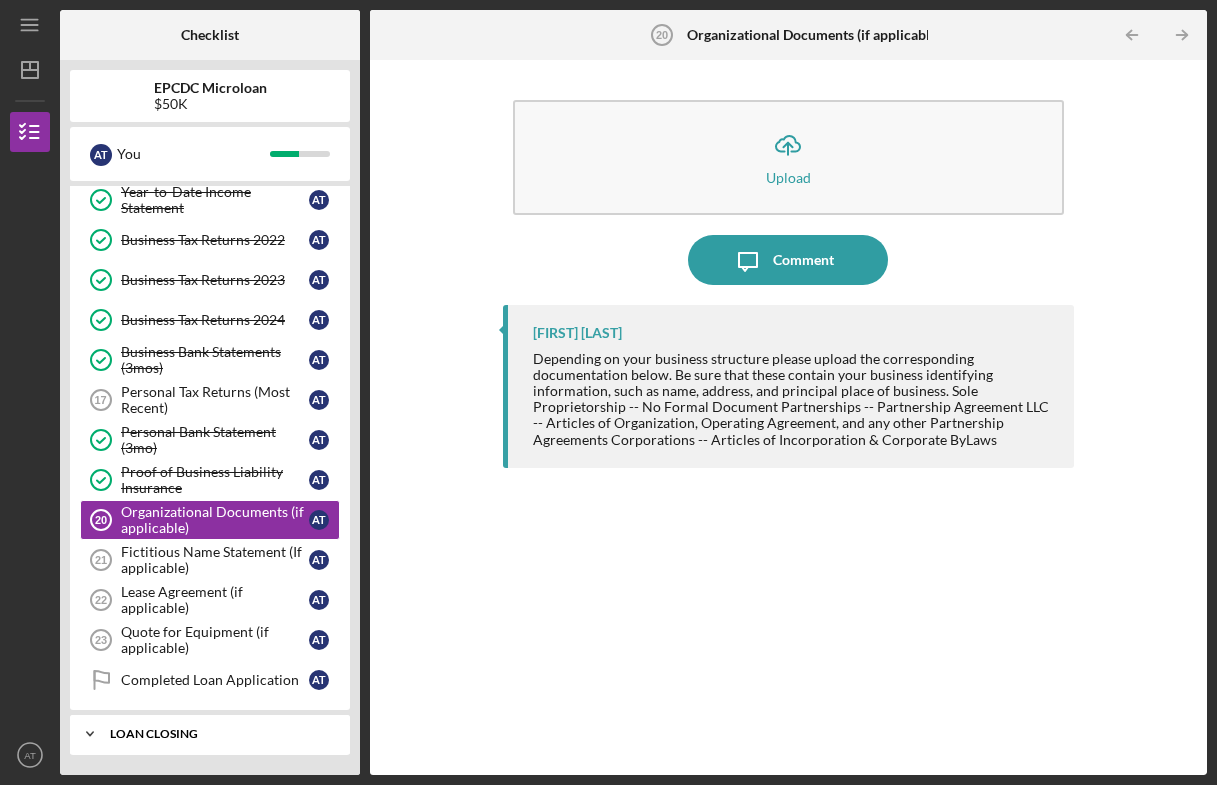 click on "Icon/Expander Loan Closing 0 / 5" at bounding box center (210, 734) 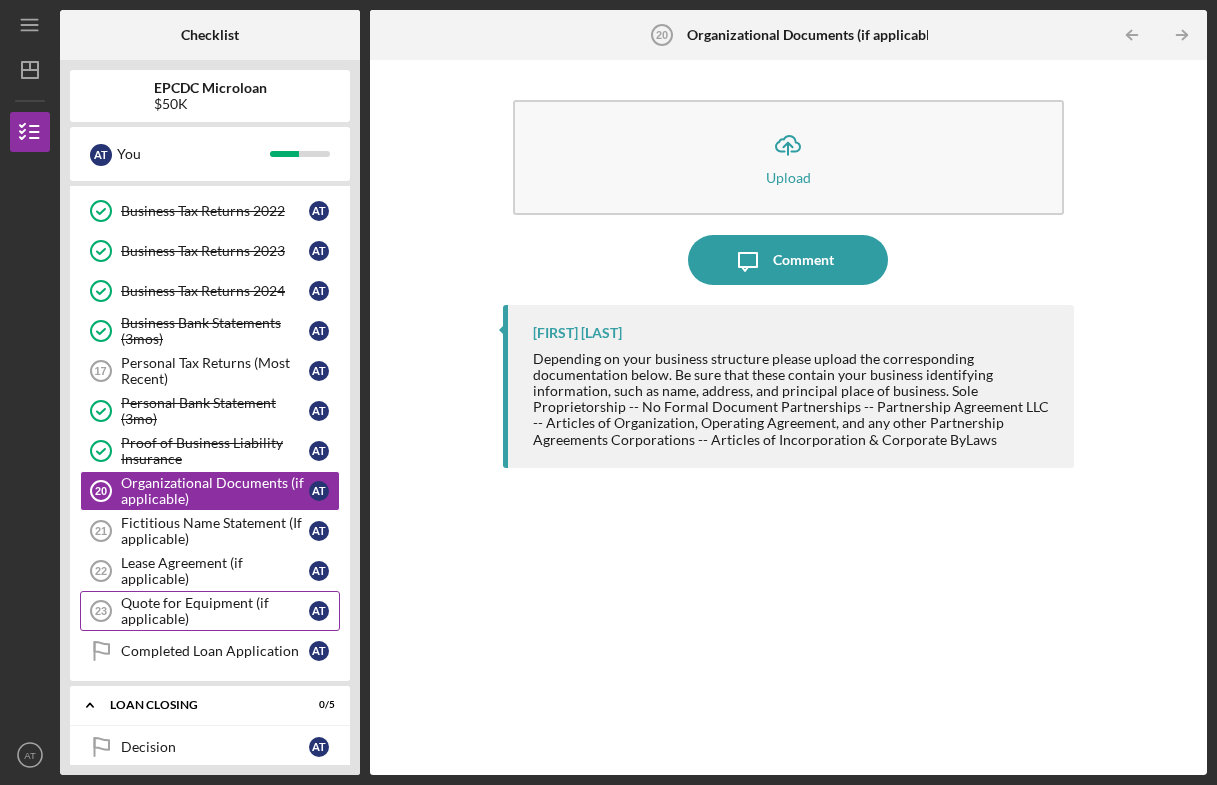 scroll, scrollTop: 622, scrollLeft: 0, axis: vertical 